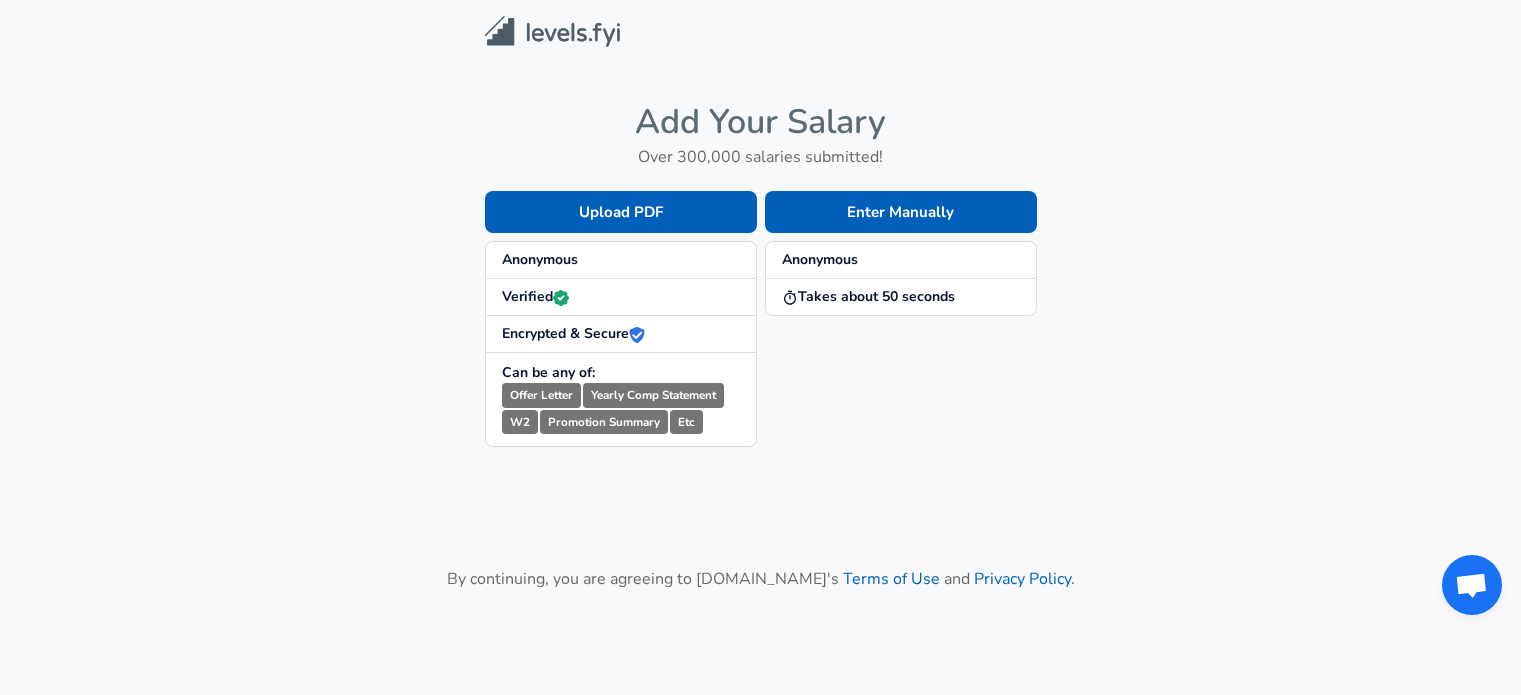 scroll, scrollTop: 0, scrollLeft: 0, axis: both 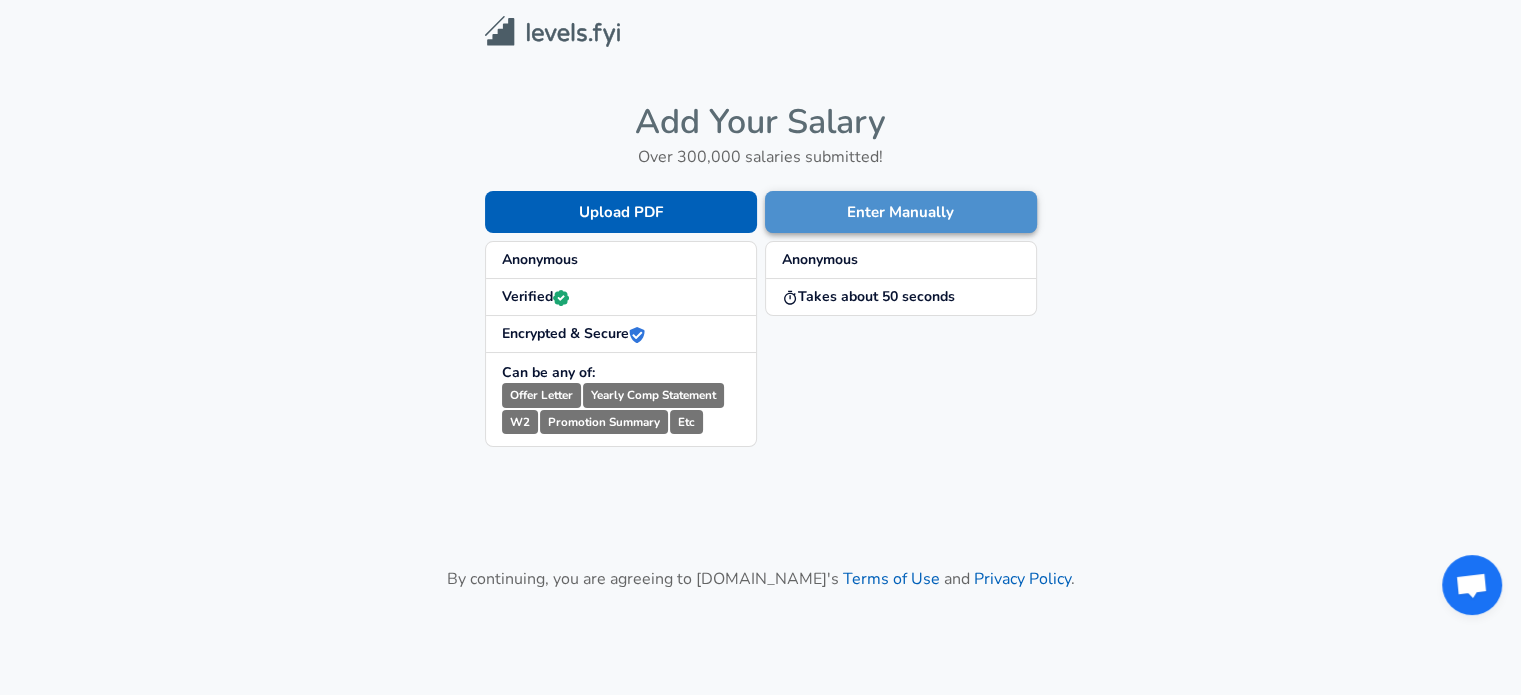 click on "Enter Manually" at bounding box center [901, 212] 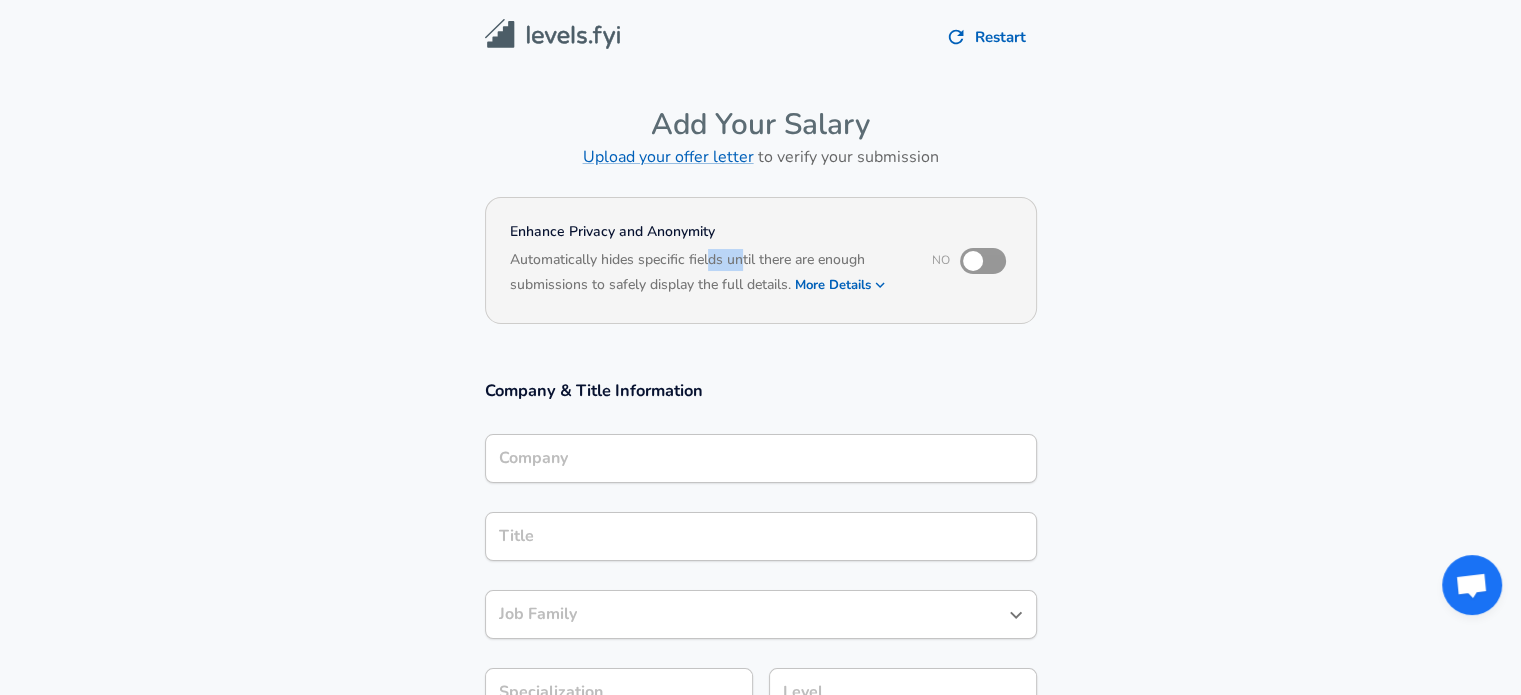 drag, startPoint x: 708, startPoint y: 258, endPoint x: 766, endPoint y: 255, distance: 58.077534 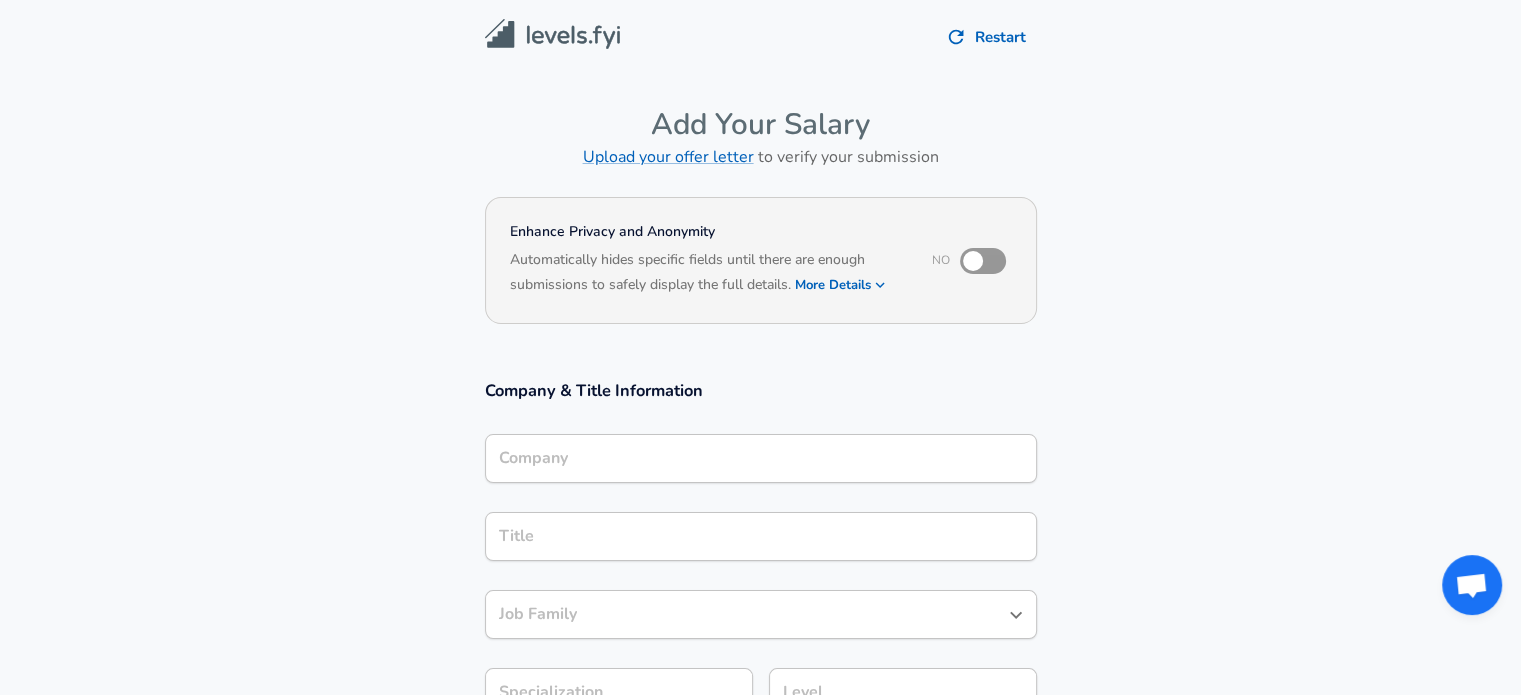 click on "Automatically hides specific fields until there are enough submissions to safely display the full details.   More Details" at bounding box center (707, 274) 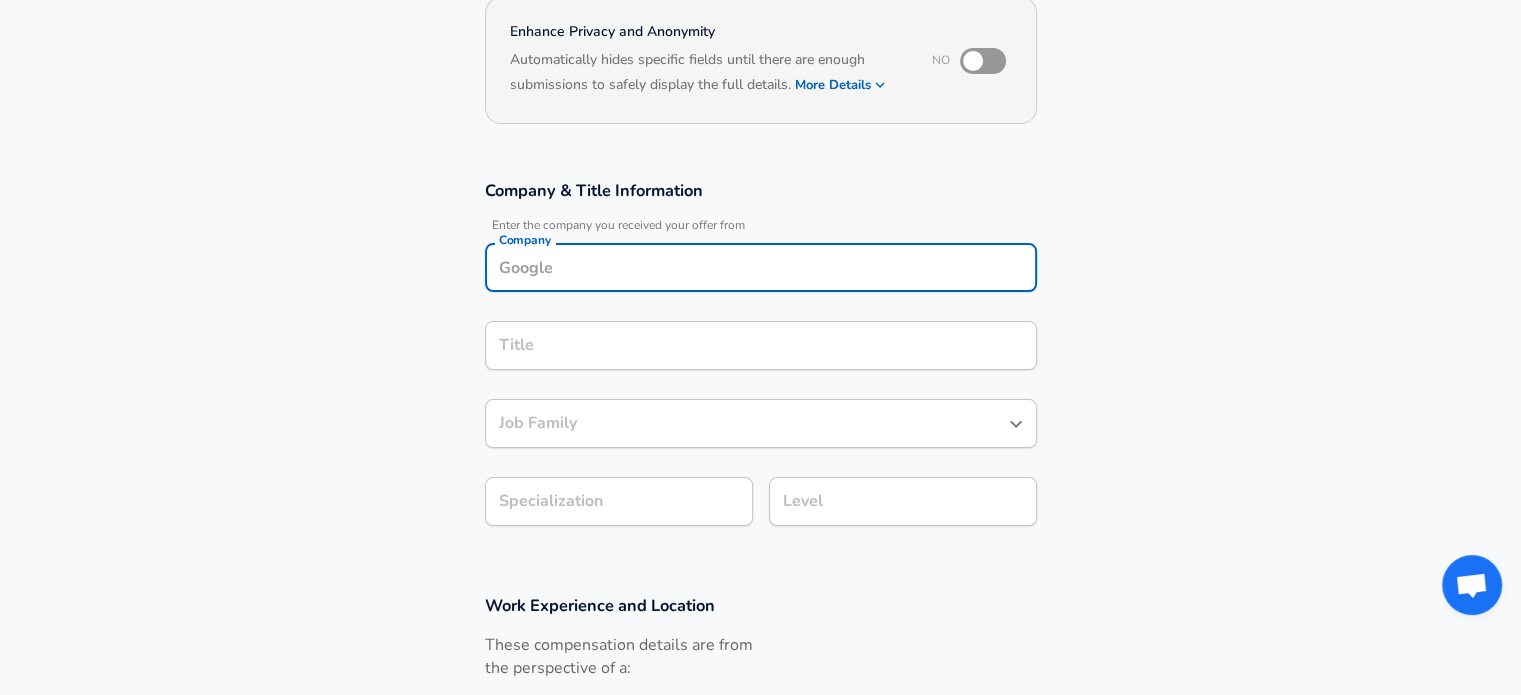 click on "Company" at bounding box center [761, 267] 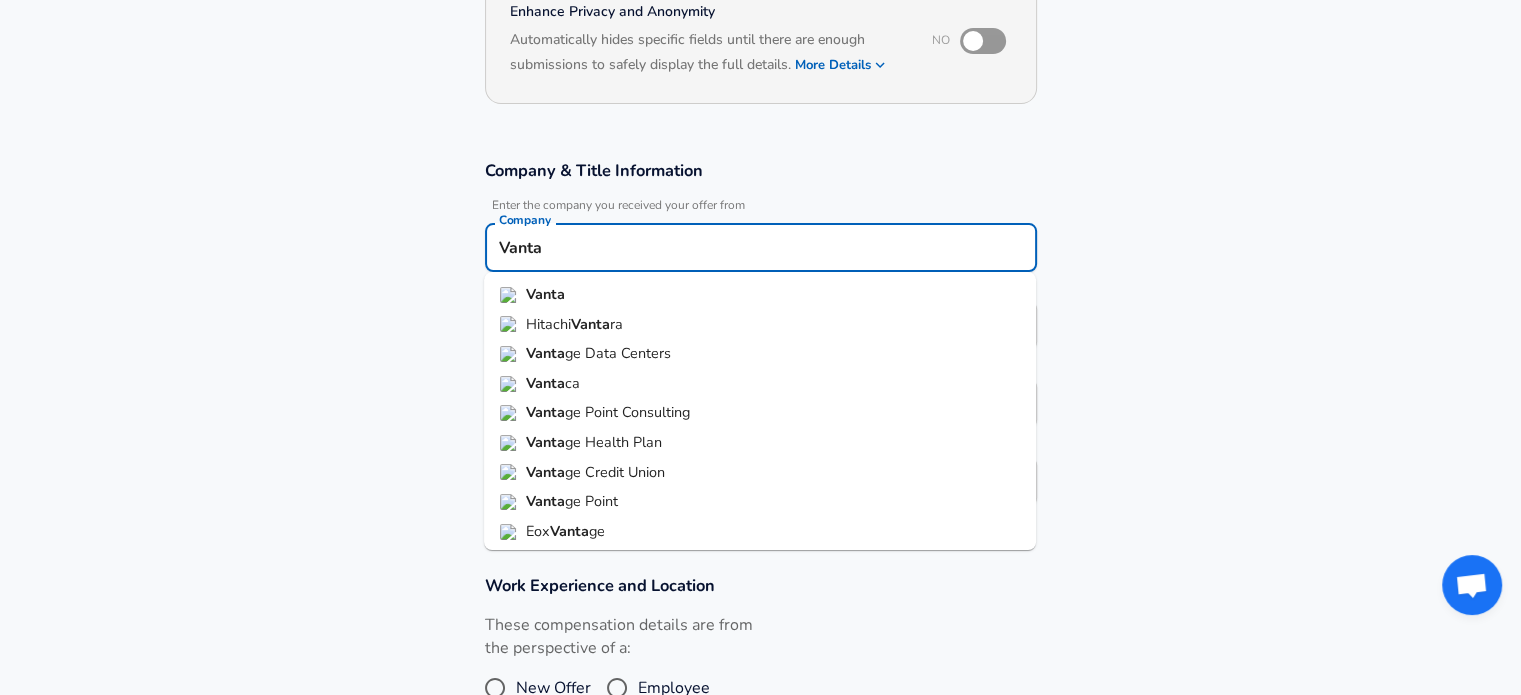 type on "Vanta" 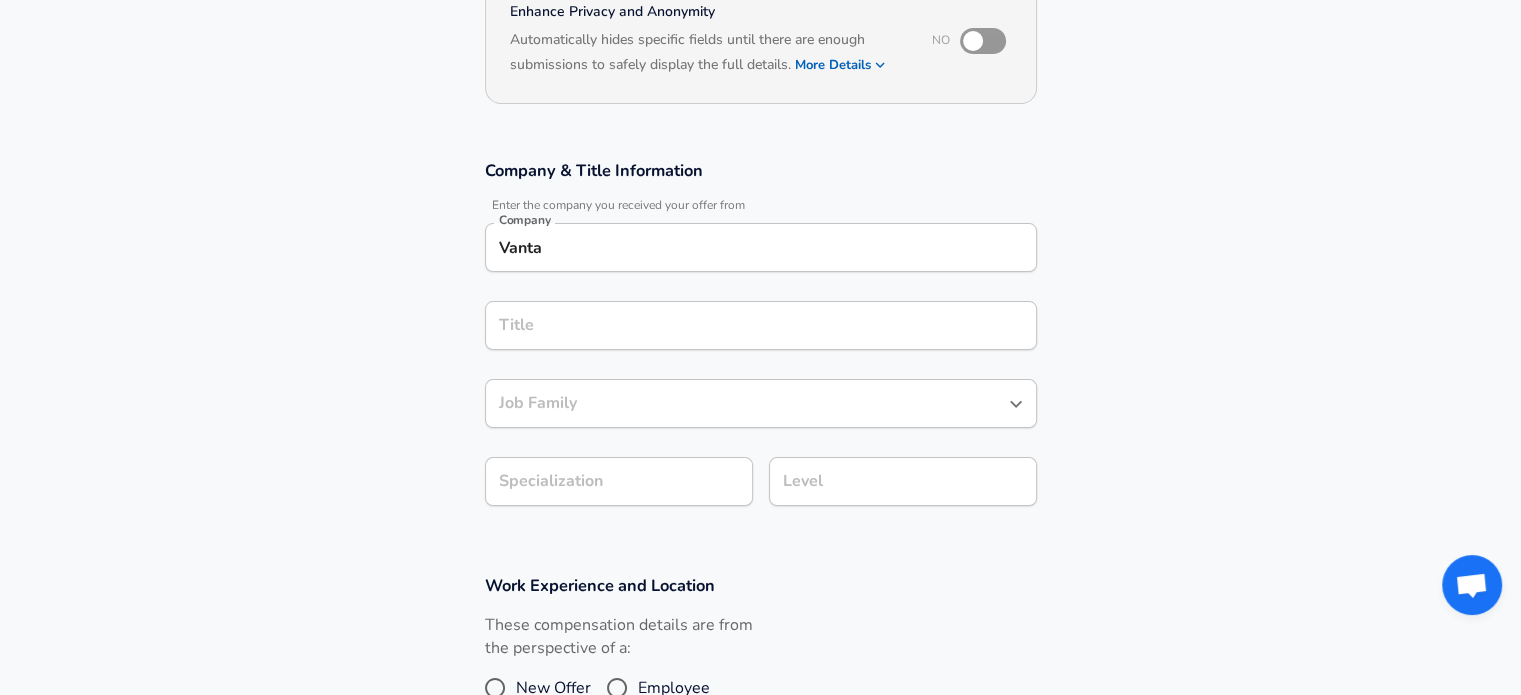 click on "Company & Title Information   Enter the company you received your offer from Company Vanta Company Title Title Job Family Job Family Specialization Specialization Level Level" at bounding box center [760, 343] 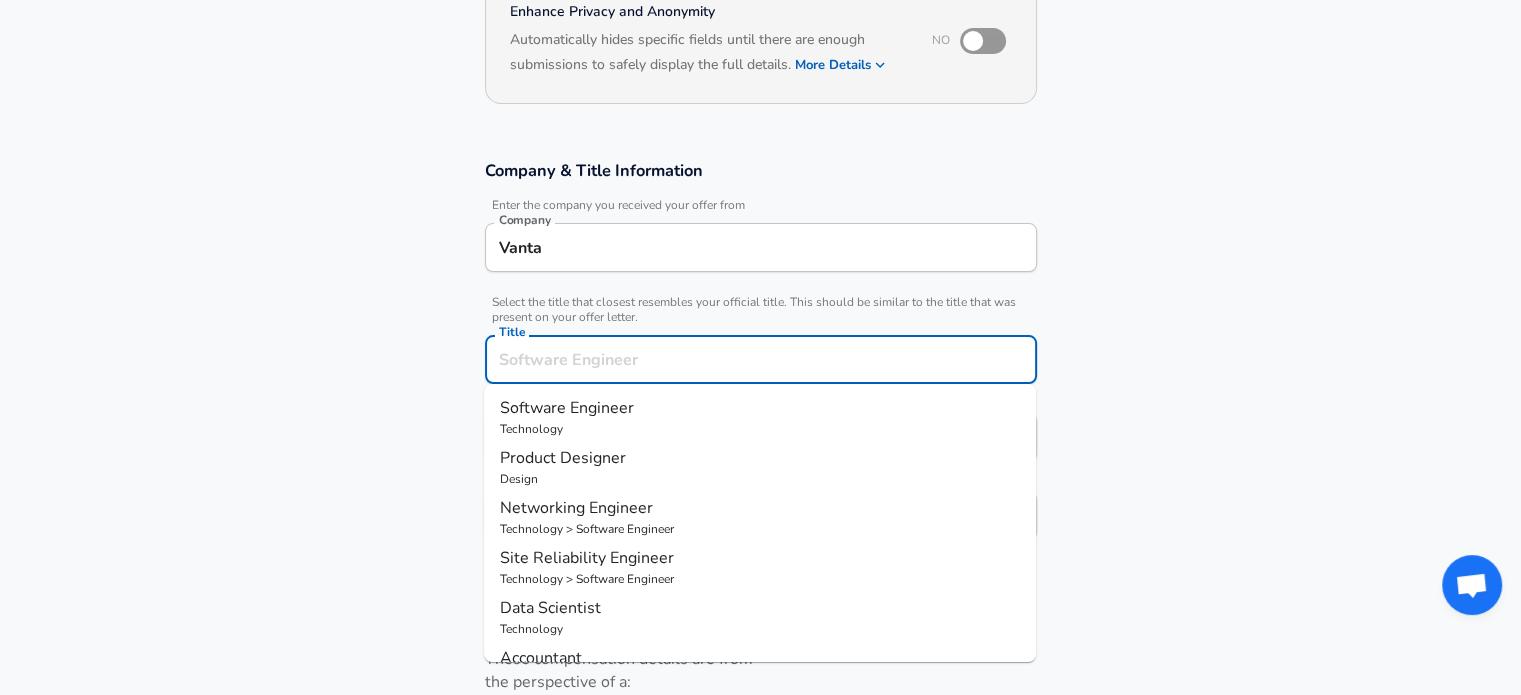 scroll, scrollTop: 260, scrollLeft: 0, axis: vertical 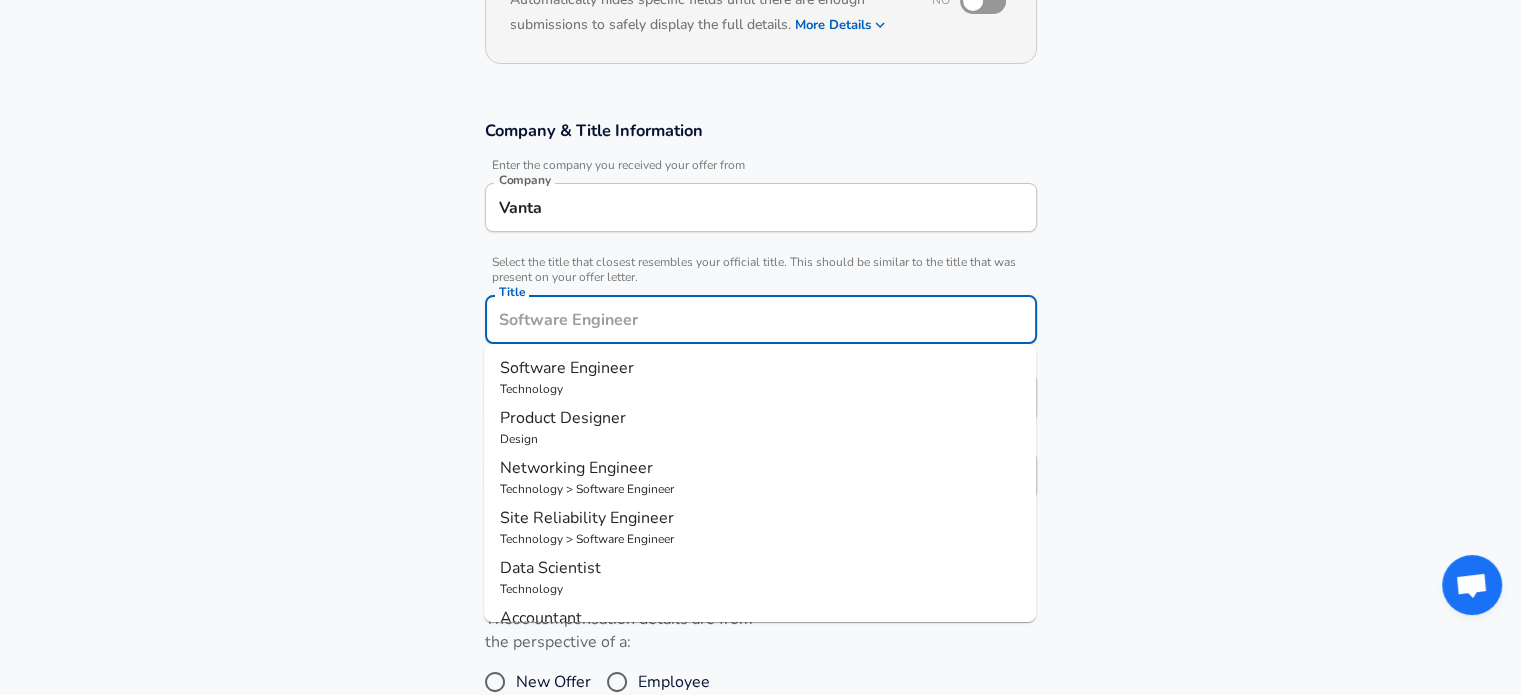 click on "Title" at bounding box center [761, 319] 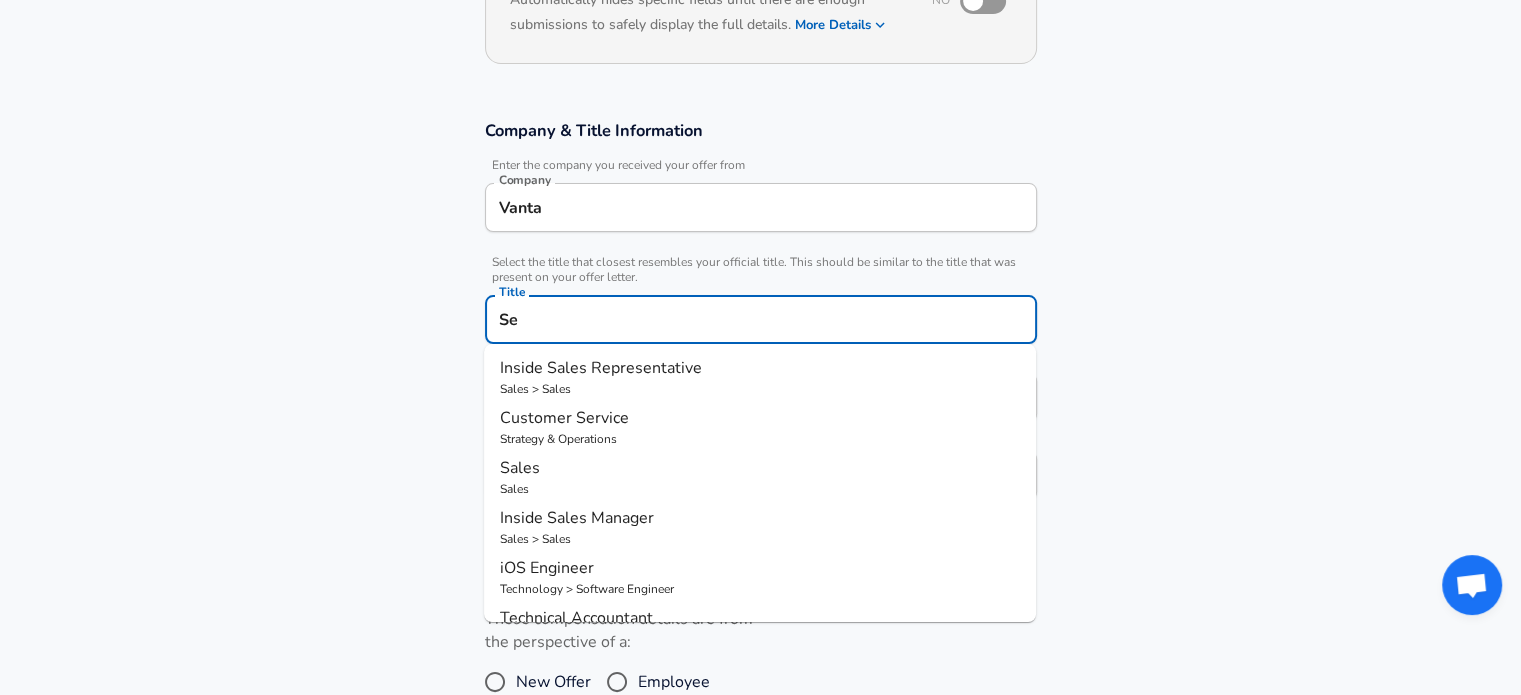 type on "S" 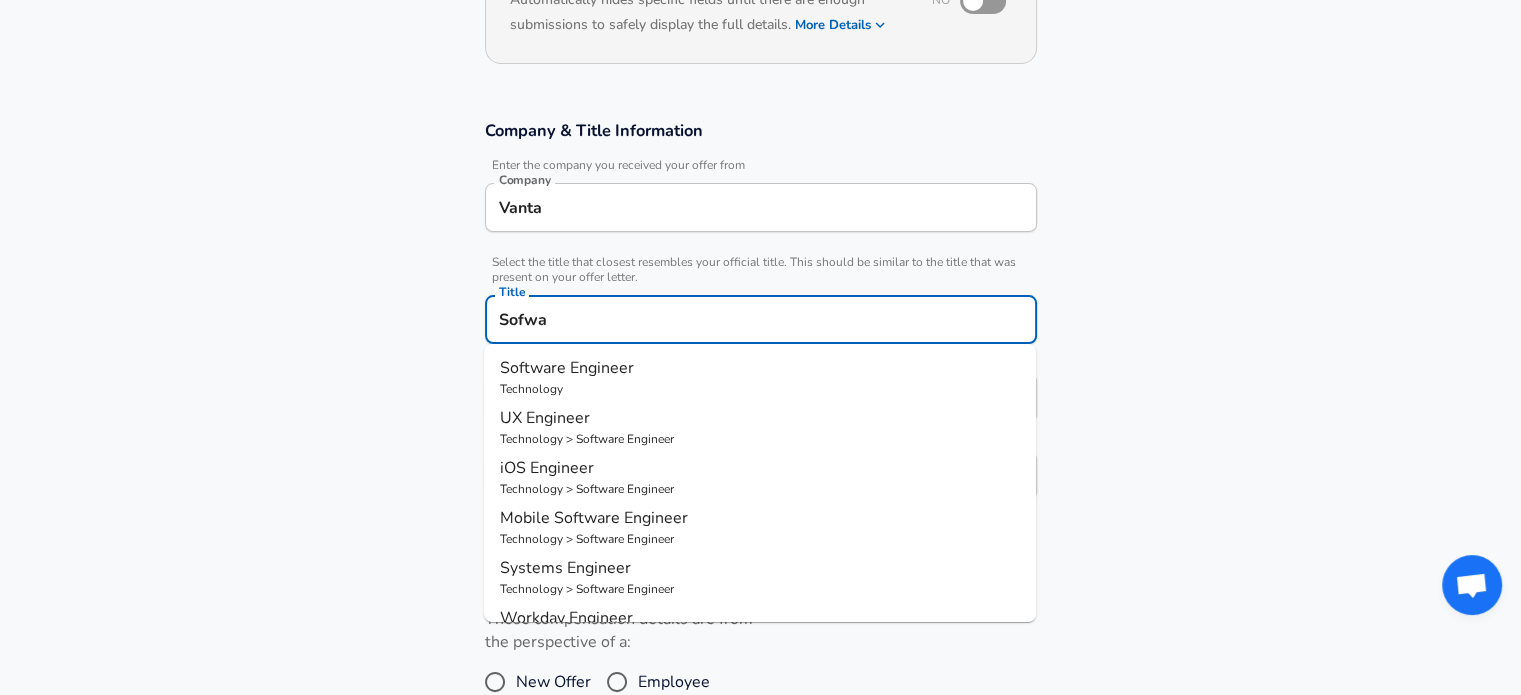 click on "Software Engineer" at bounding box center [567, 368] 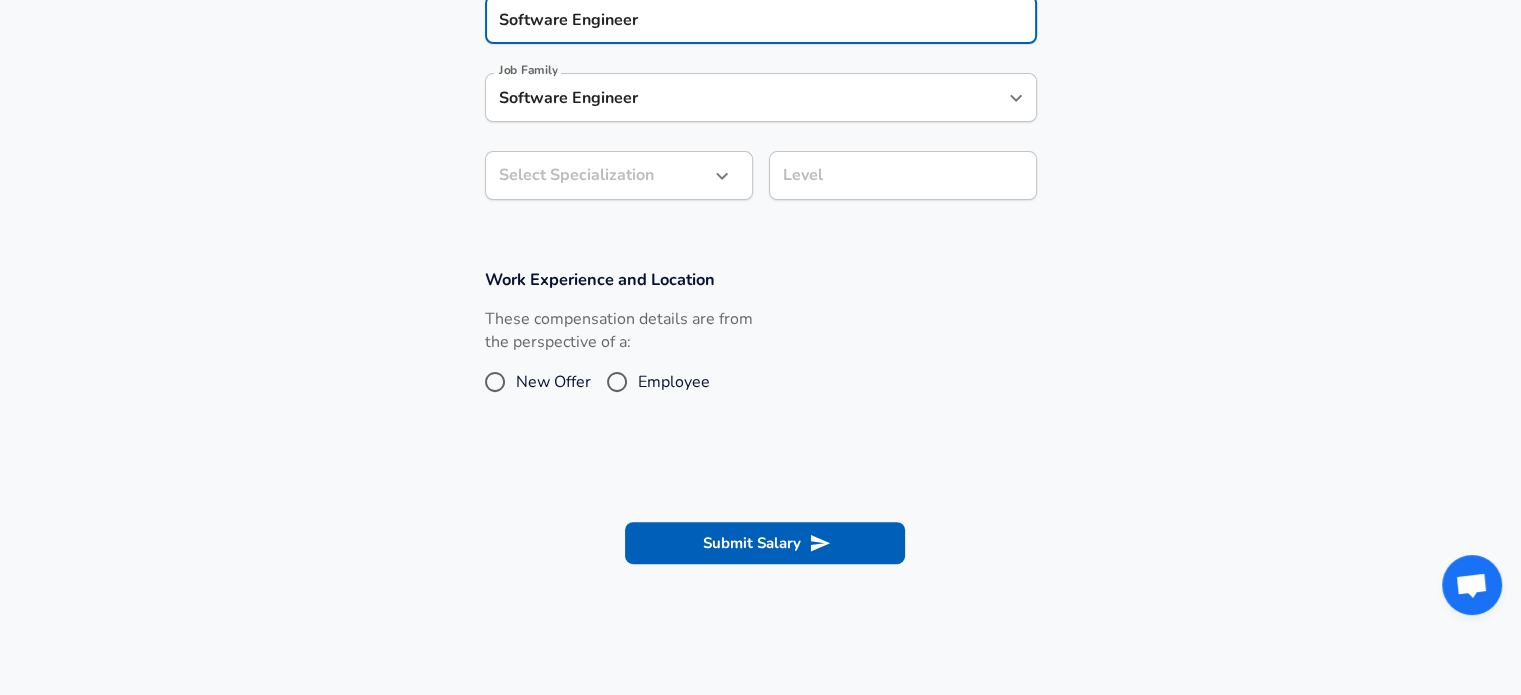 type on "Software Engineer" 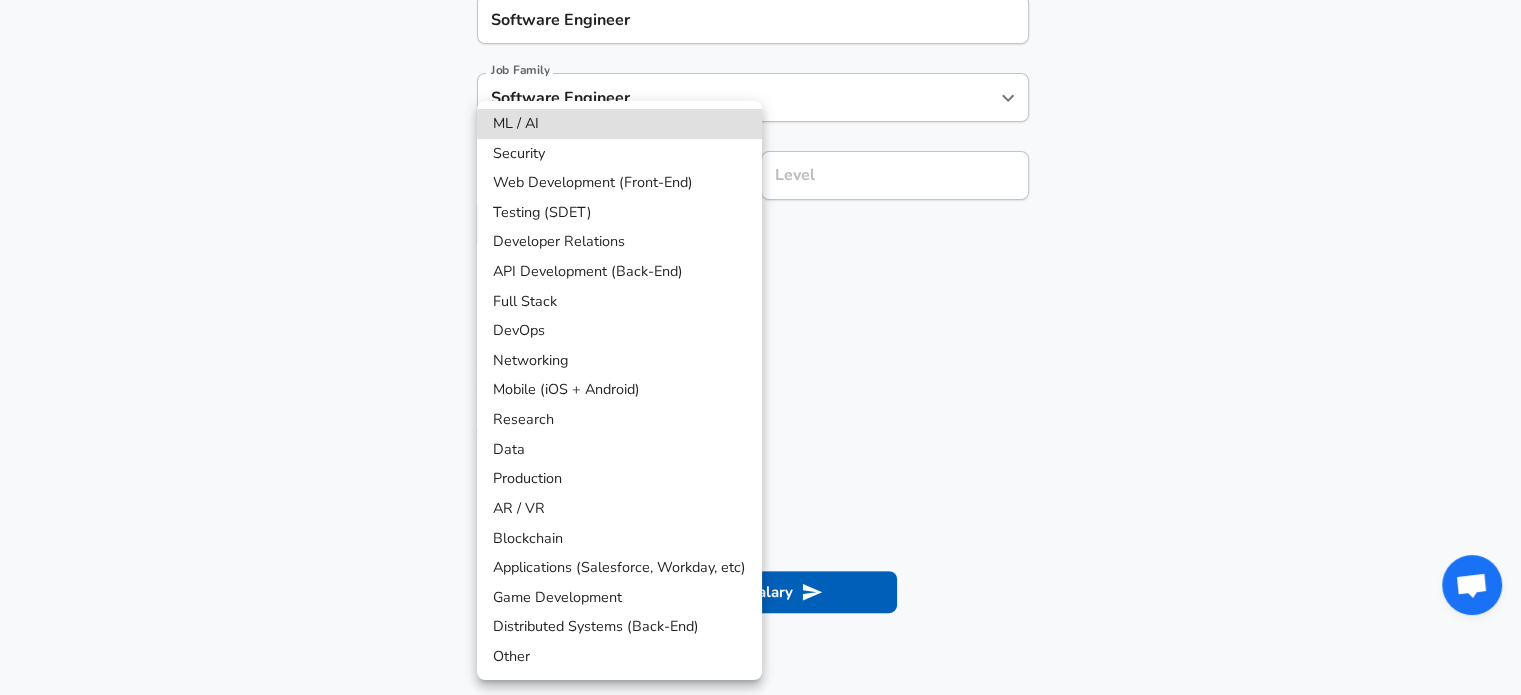scroll, scrollTop: 620, scrollLeft: 0, axis: vertical 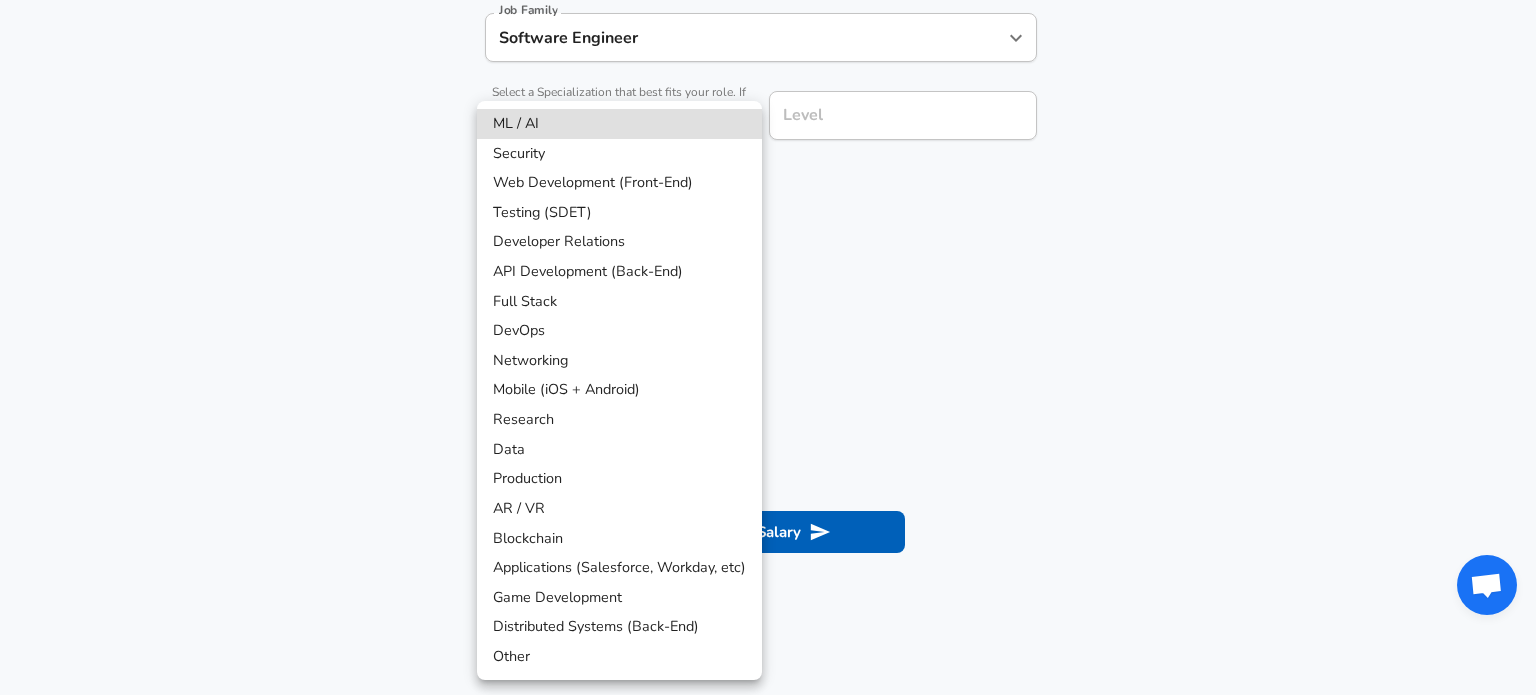 click on "Restart Add Your Salary Upload your offer letter   to verify your submission Enhance Privacy and Anonymity No Automatically hides specific fields until there are enough submissions to safely display the full details.   More Details Based on your submission and the data points that we have already collected, we will automatically hide and anonymize specific fields if there aren't enough data points to remain sufficiently anonymous. Company & Title Information   Enter the company you received your offer from Company Vanta Company   Select the title that closest resembles your official title. This should be similar to the title that was present on your offer letter. Title Software Engineer Title Job Family Software Engineer Job Family   Select a Specialization that best fits your role. If you can't find one, select 'Other' to enter a custom specialization Select Specialization ​ Select Specialization Level Level Work Experience and Location These compensation details are from the perspective of a: New Offer" at bounding box center [768, -273] 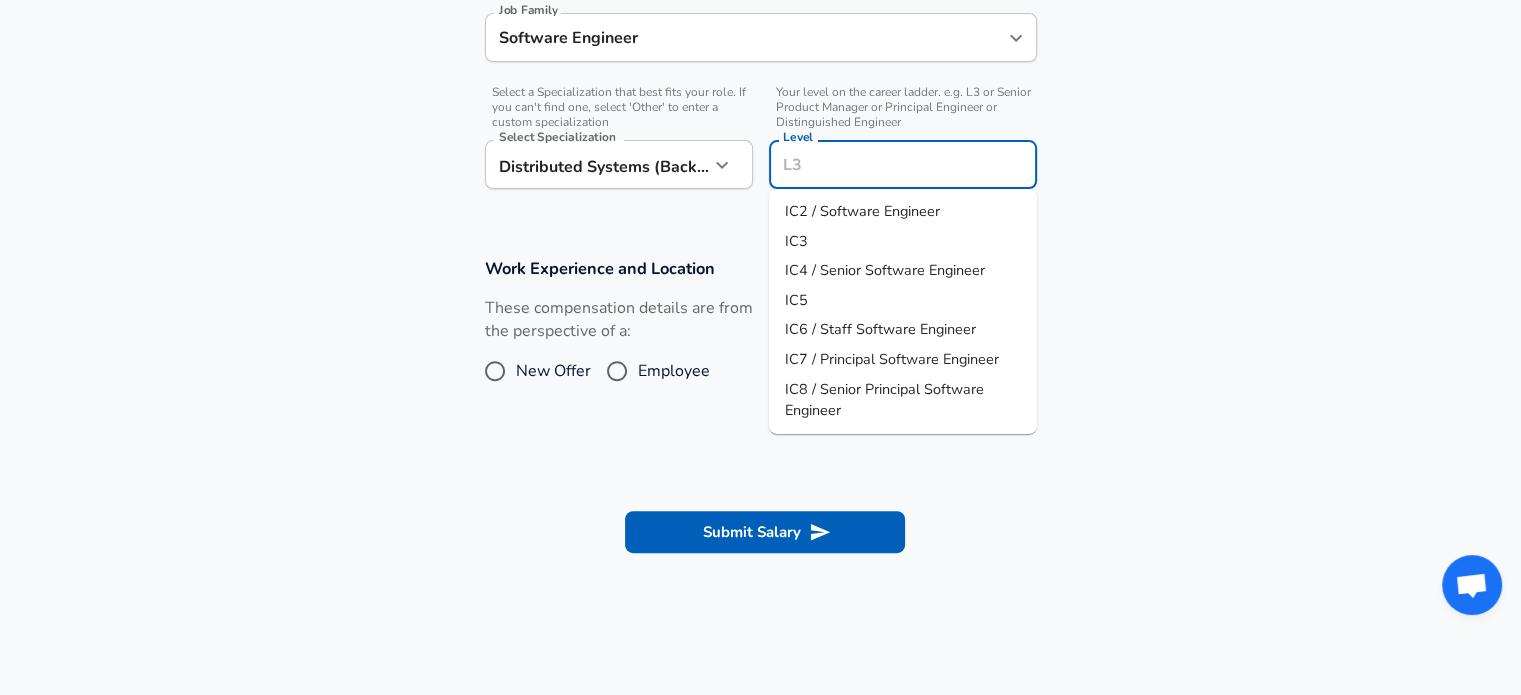 scroll, scrollTop: 660, scrollLeft: 0, axis: vertical 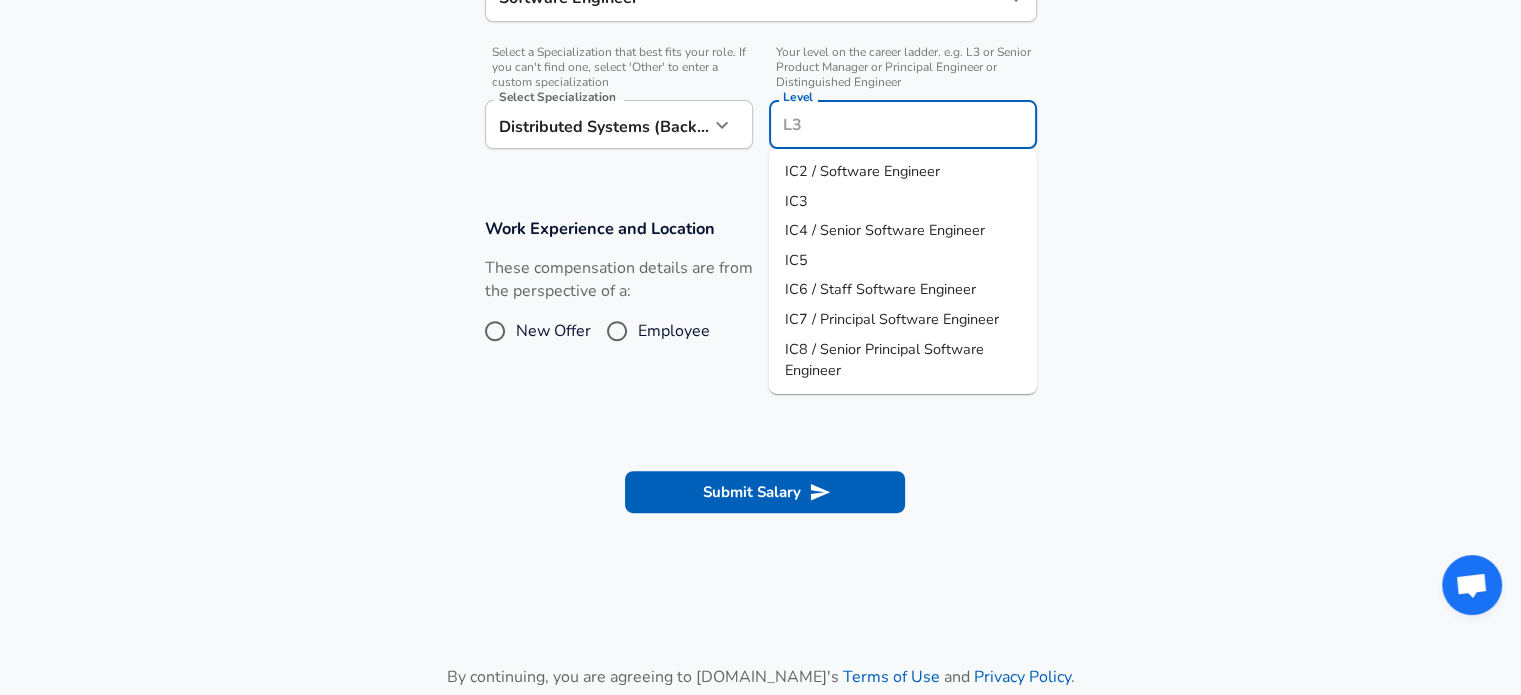 click on "Level" at bounding box center [903, 124] 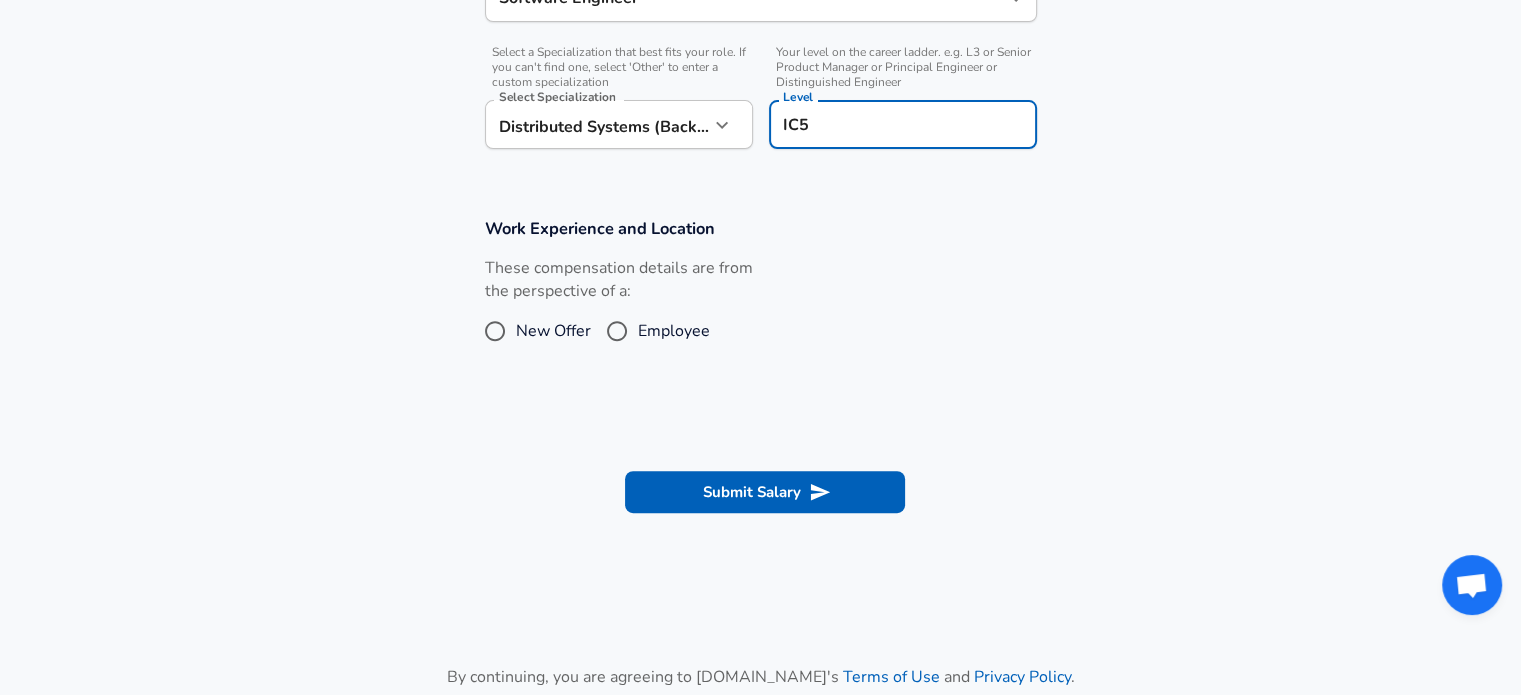 click on "New Offer" at bounding box center (553, 331) 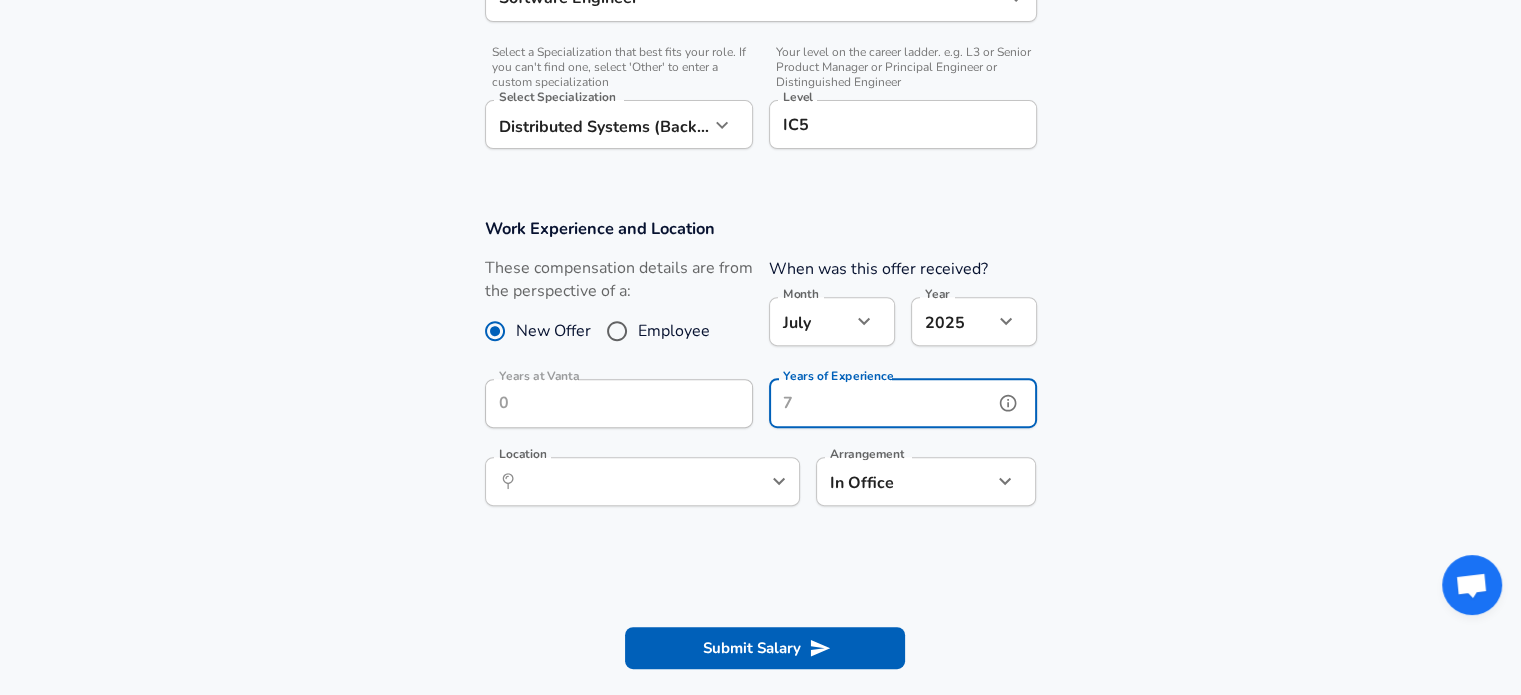 click on "Years of Experience" at bounding box center [881, 403] 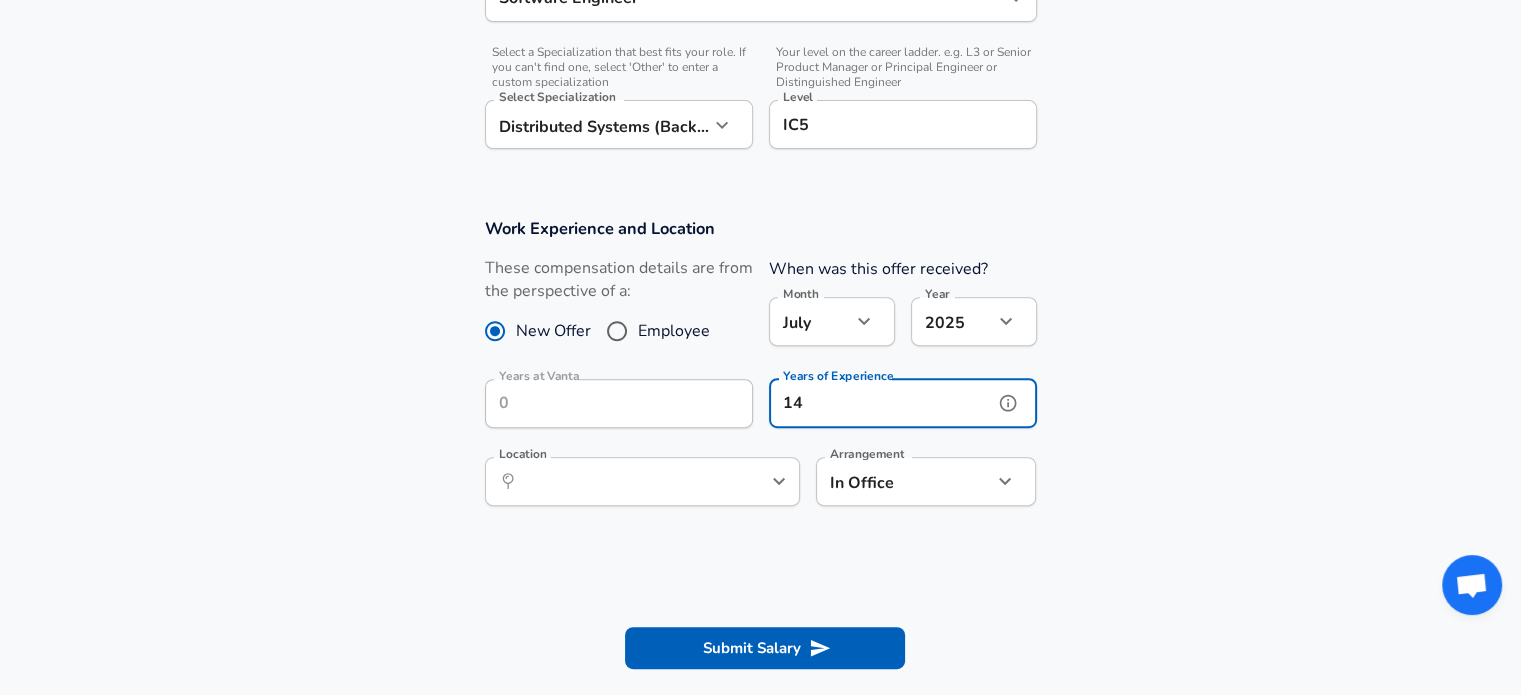 type on "14" 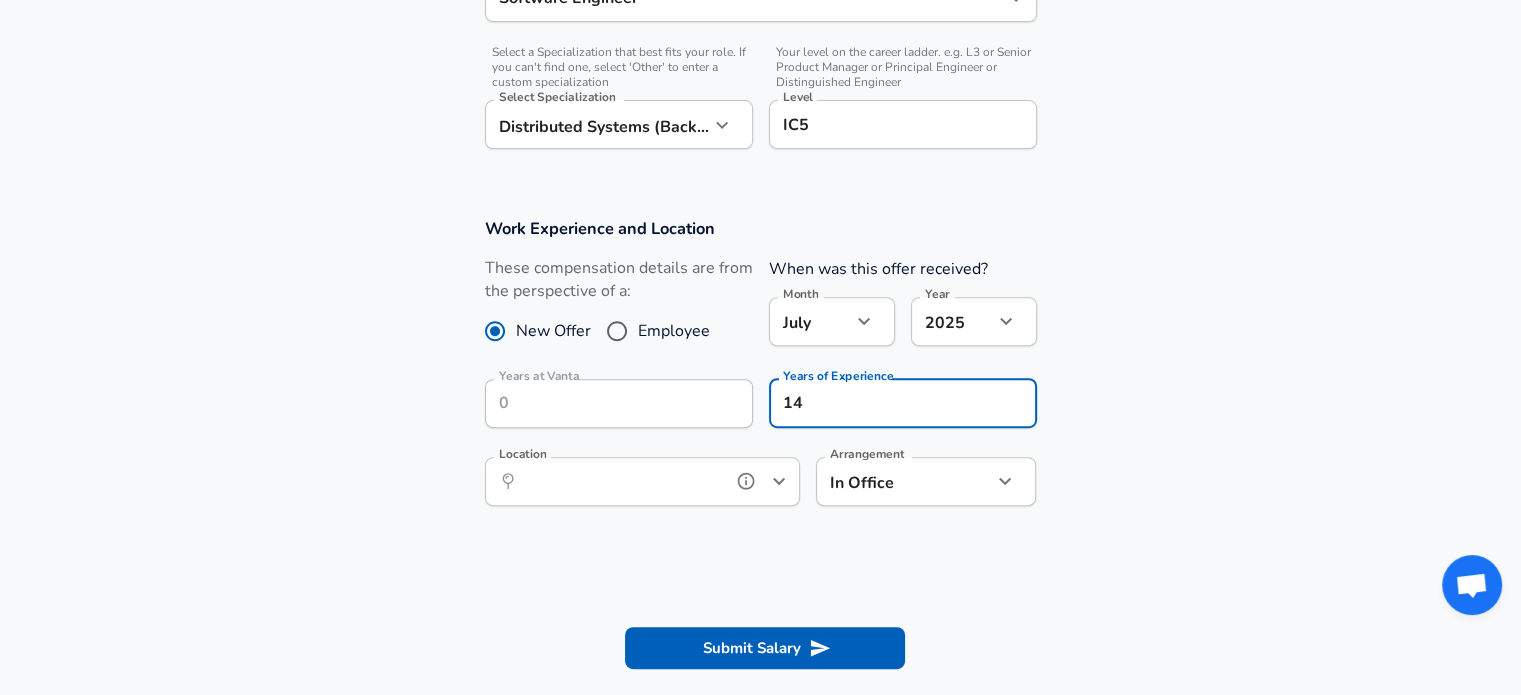 click on "Location" at bounding box center [620, 481] 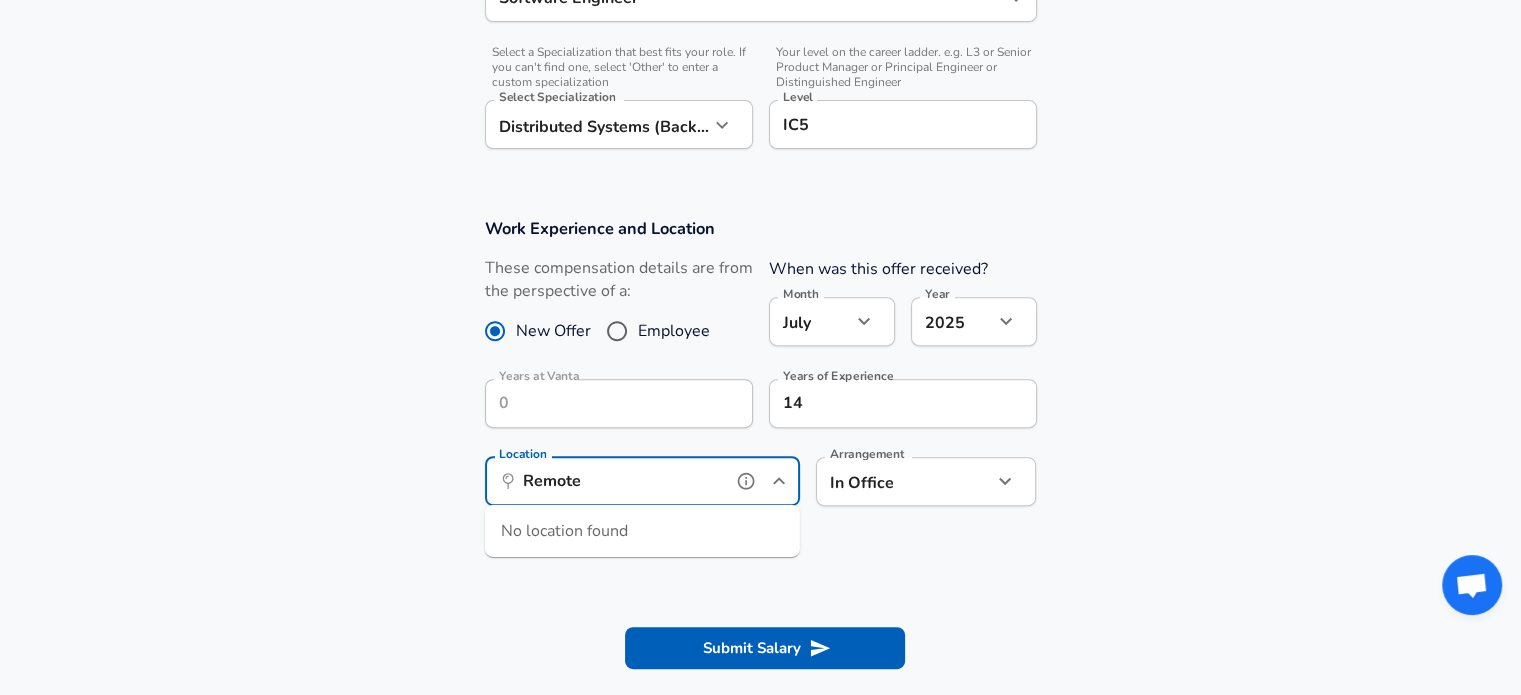 type on "Remote" 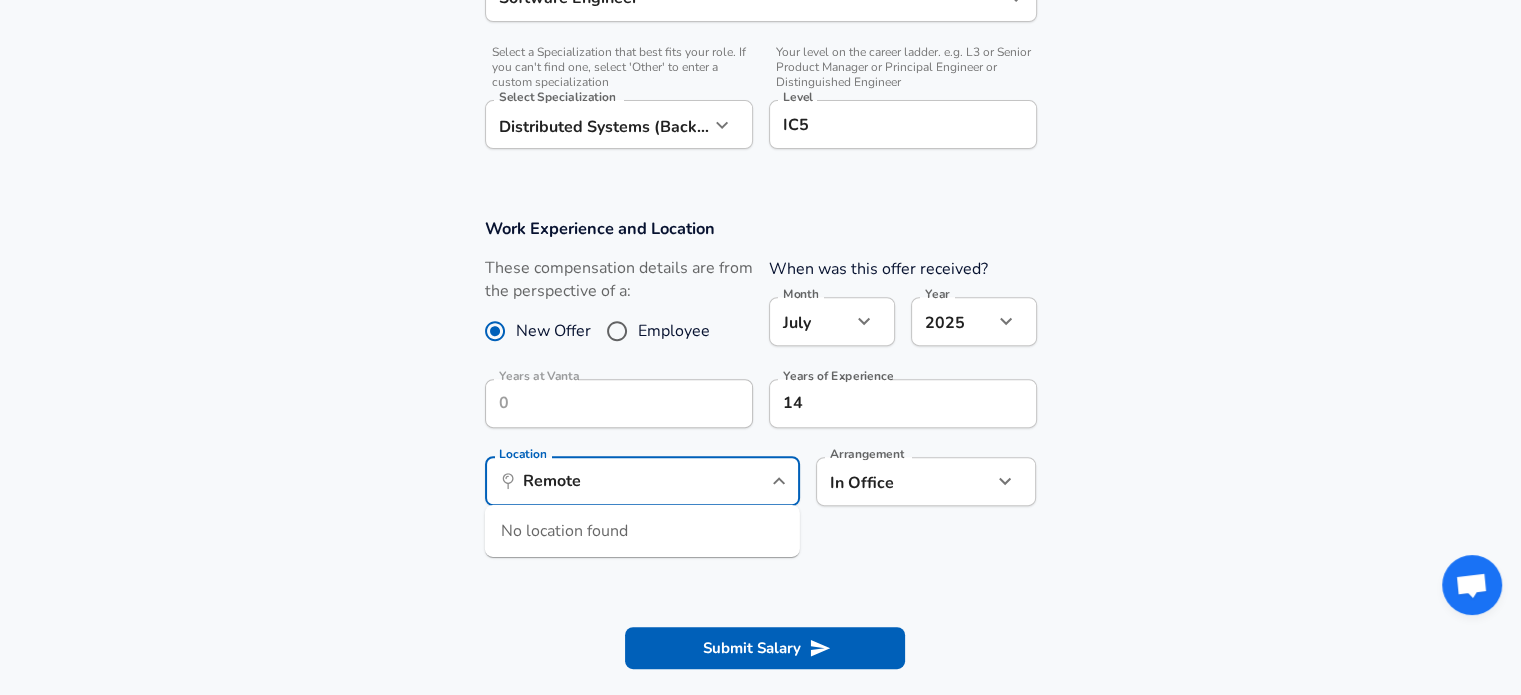 type 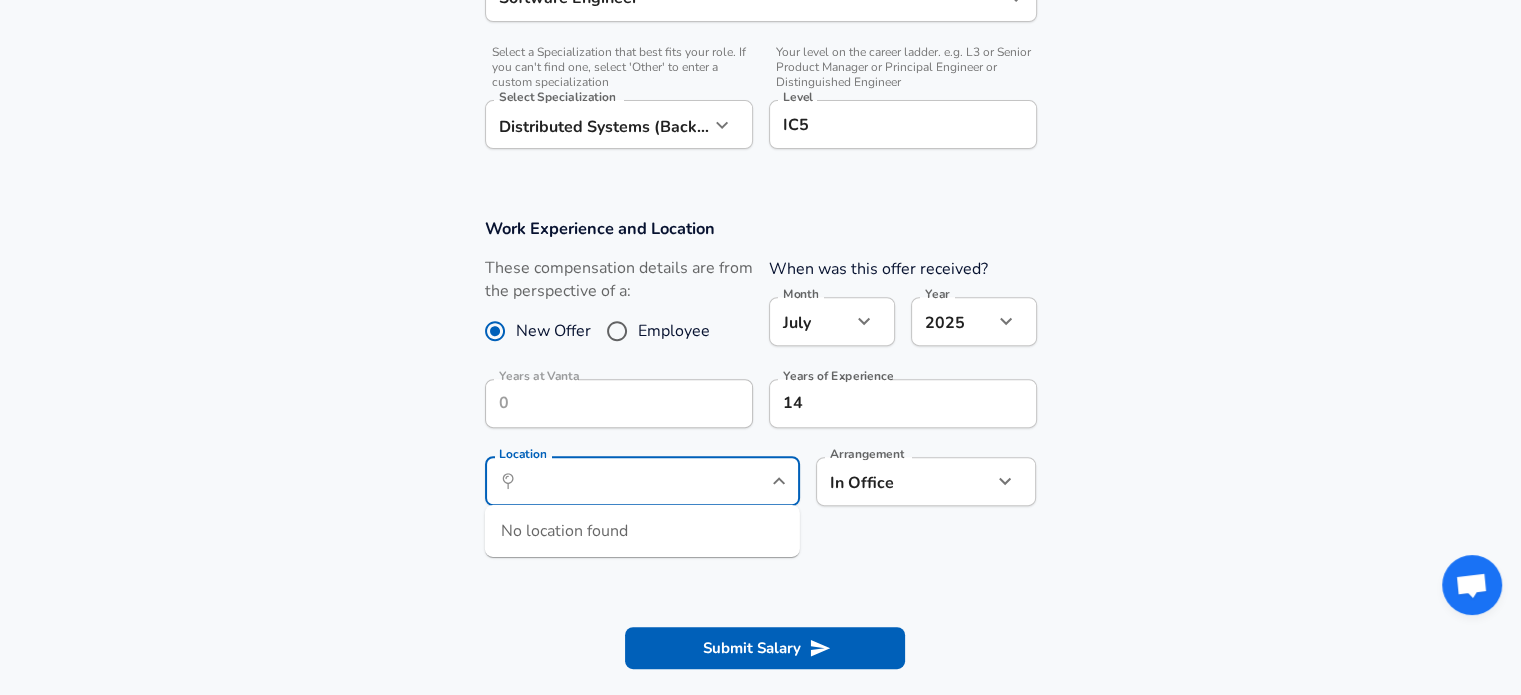 click on "Restart Add Your Salary Upload your offer letter   to verify your submission Enhance Privacy and Anonymity No Automatically hides specific fields until there are enough submissions to safely display the full details.   More Details Based on your submission and the data points that we have already collected, we will automatically hide and anonymize specific fields if there aren't enough data points to remain sufficiently anonymous. Company & Title Information   Enter the company you received your offer from Company Vanta Company   Select the title that closest resembles your official title. This should be similar to the title that was present on your offer letter. Title Software Engineer Title Job Family Software Engineer Job Family   Select a Specialization that best fits your role. If you can't find one, select 'Other' to enter a custom specialization Select Specialization Distributed Systems (Back-End) Distributed Systems (Back-End) Select Specialization   Level IC5 Level Work Experience and Location Month" at bounding box center (760, -313) 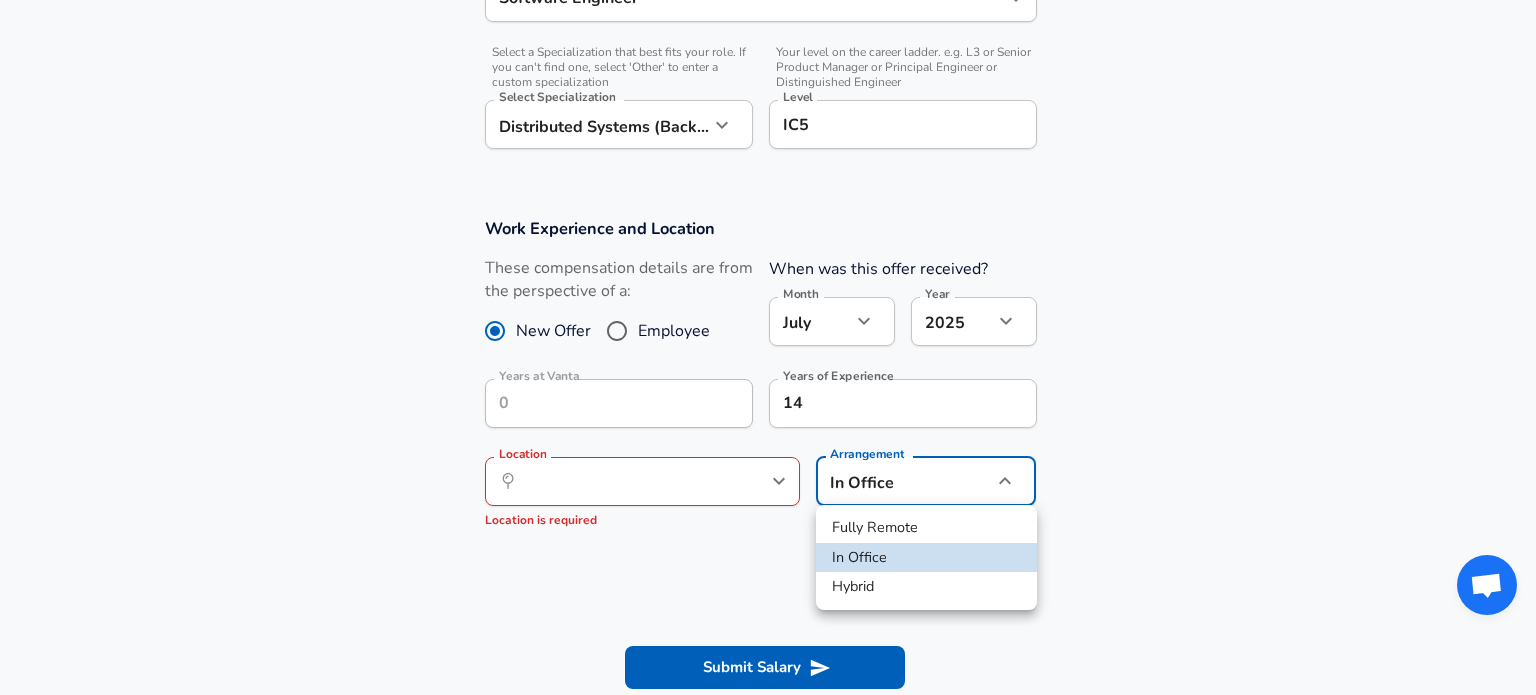 click on "Fully Remote" at bounding box center [926, 528] 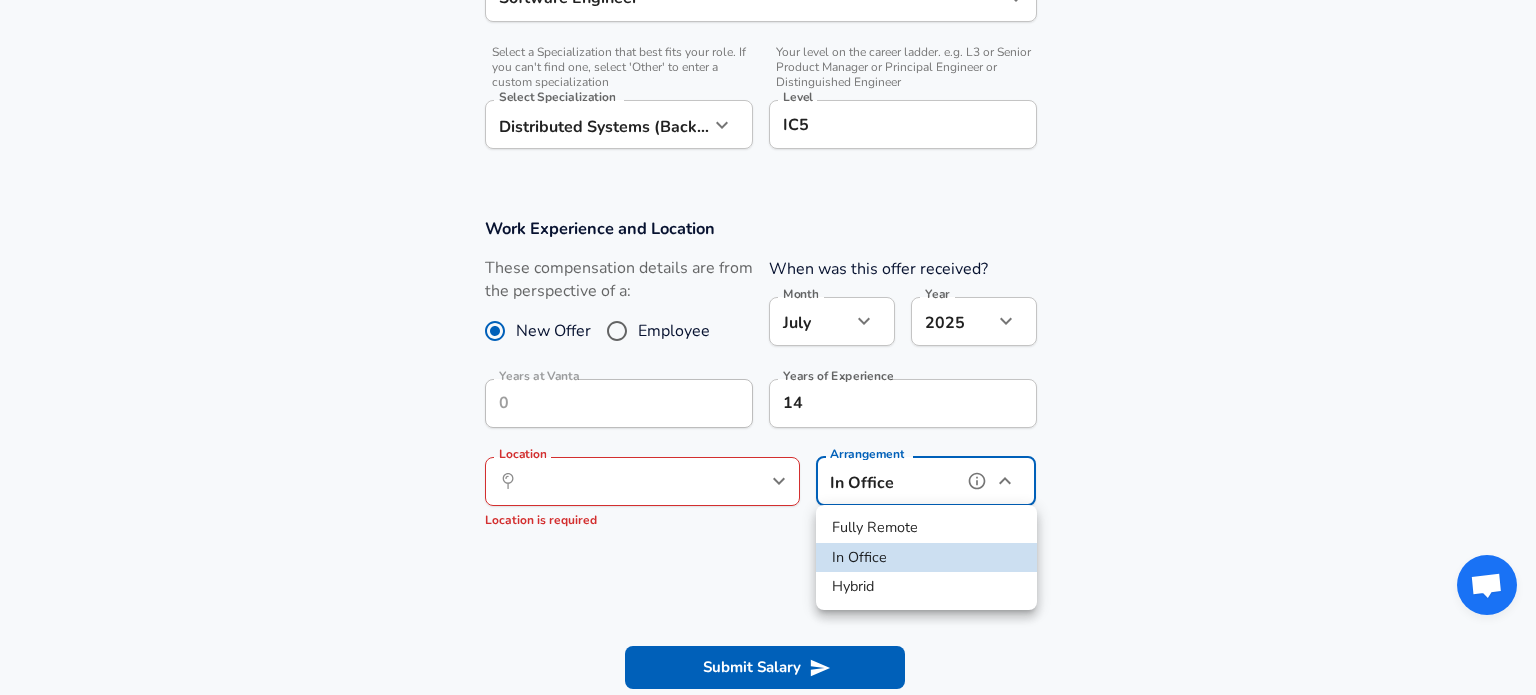 type on "remote" 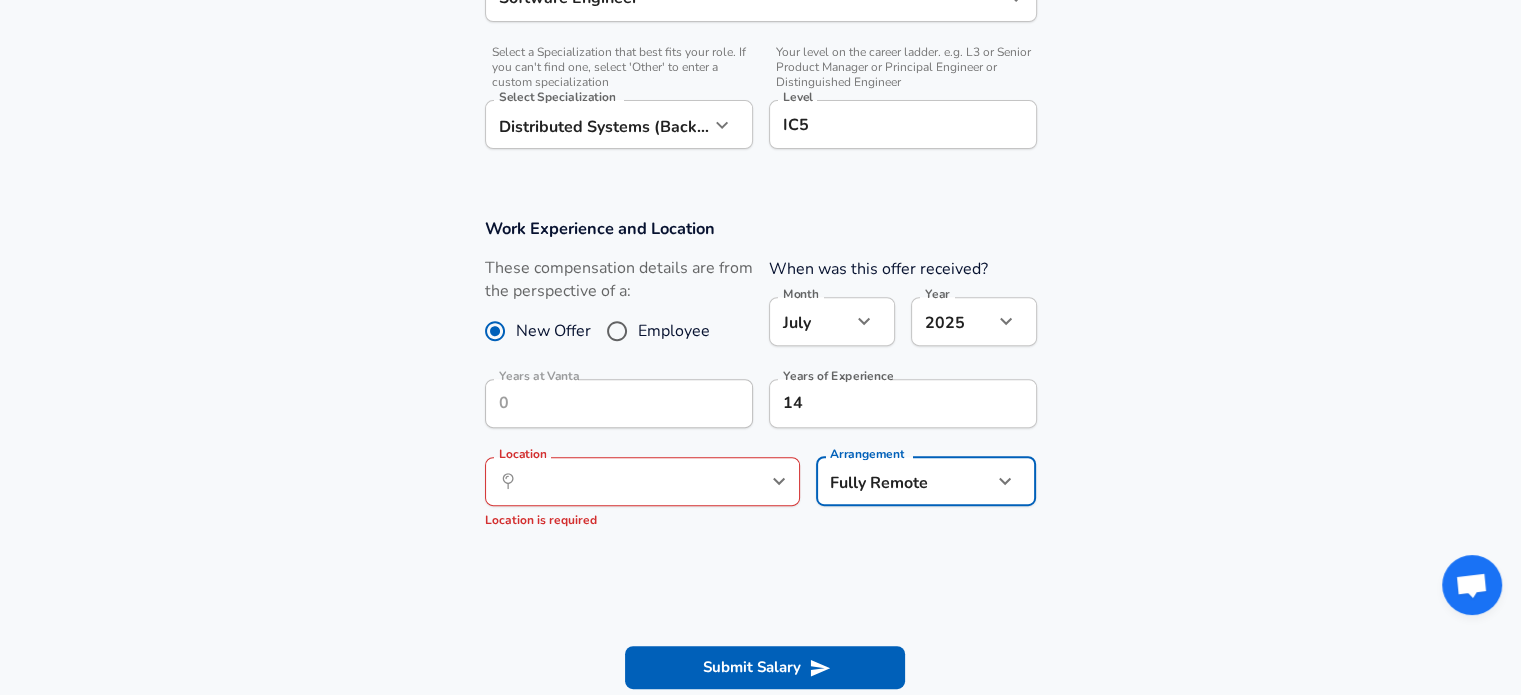 click on "Work Experience and Location These compensation details are from the perspective of a: New Offer Employee When was this offer received? Month [DATE] Month Year [DATE] 2025 Year Years at Vanta Years at Vanta Years of Experience 14 Years of Experience Location ​ Location Location is required Arrangement Fully Remote remote Arrangement" at bounding box center (760, 382) 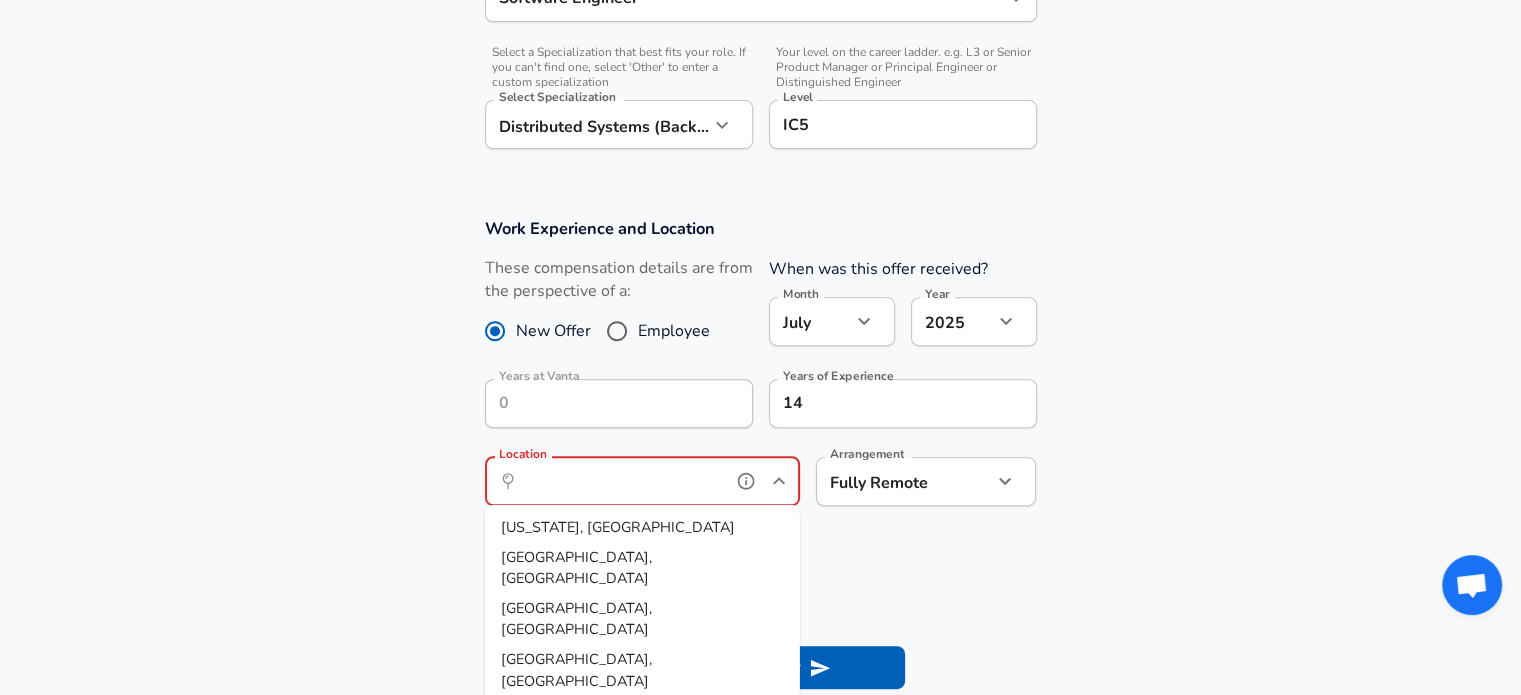 click on "Location" at bounding box center [620, 481] 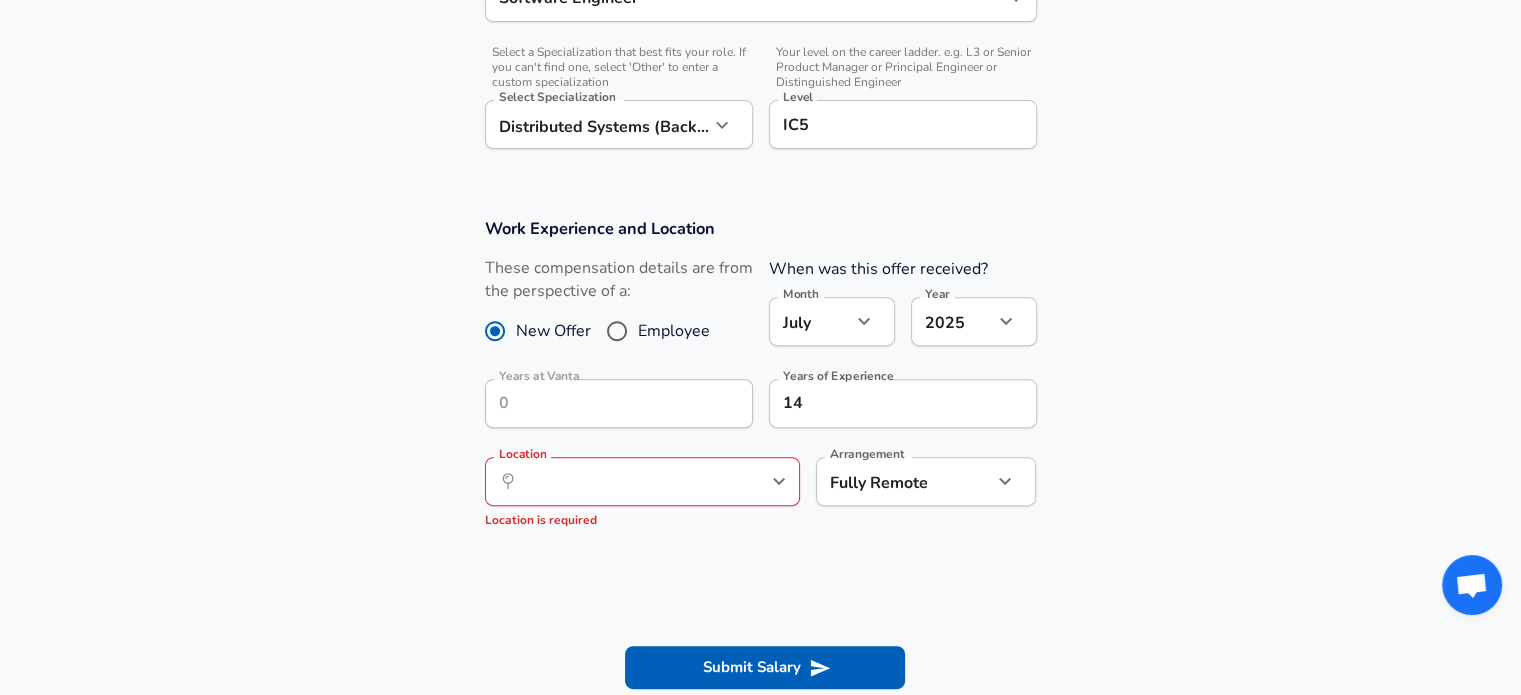 click on "Work Experience and Location These compensation details are from the perspective of a: New Offer Employee When was this offer received? Month [DATE] Month Year [DATE] 2025 Year Years at Vanta Years at Vanta Years of Experience 14 Years of Experience Location ​ Location Location is required Arrangement Fully Remote remote Arrangement" at bounding box center [760, 382] 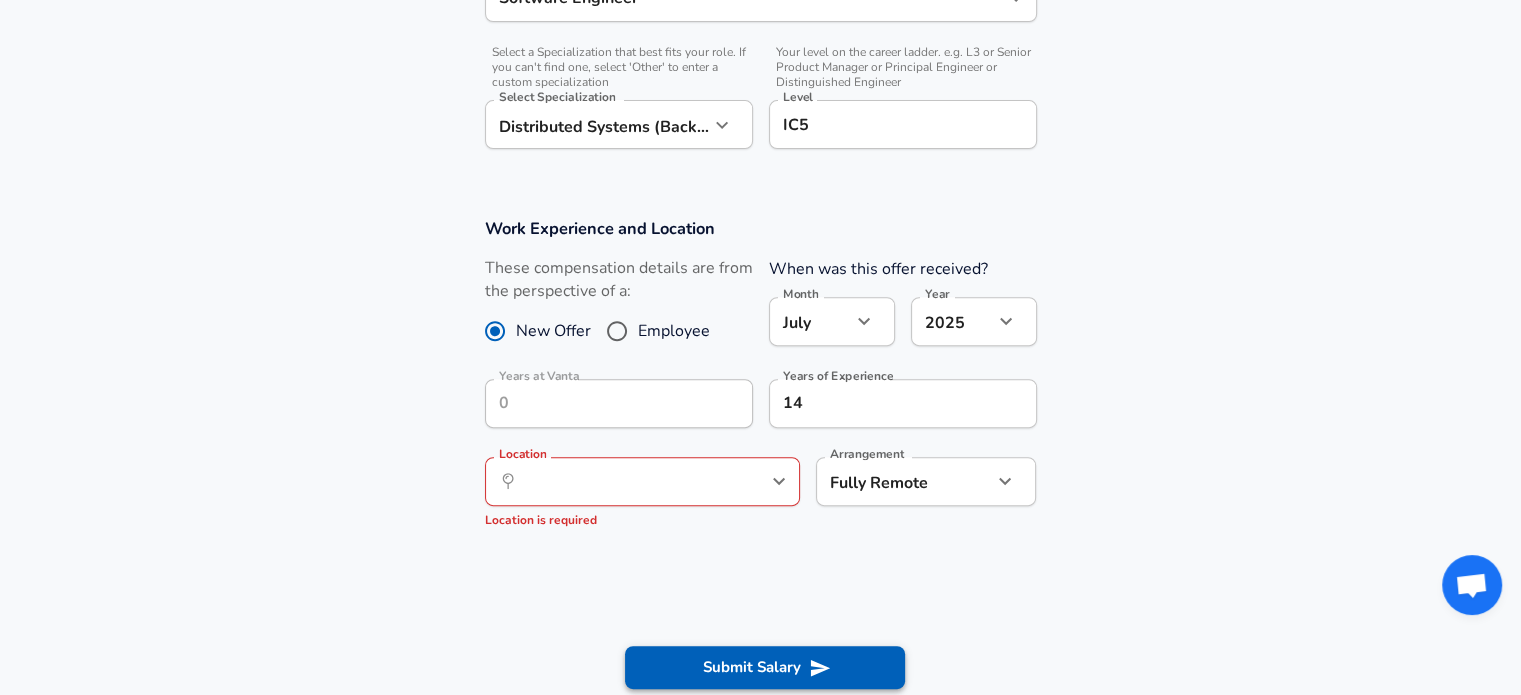 click on "Submit Salary" at bounding box center [765, 667] 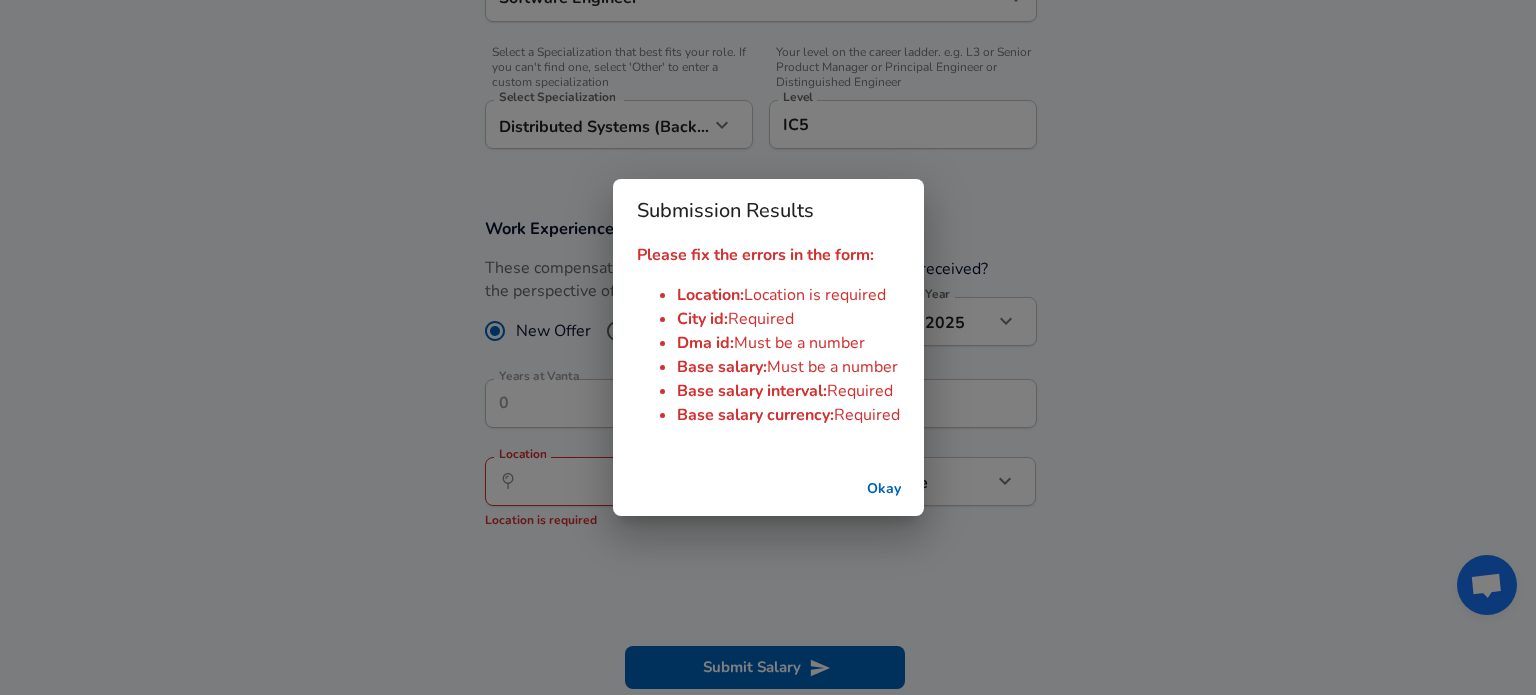 click on "Okay" at bounding box center [884, 489] 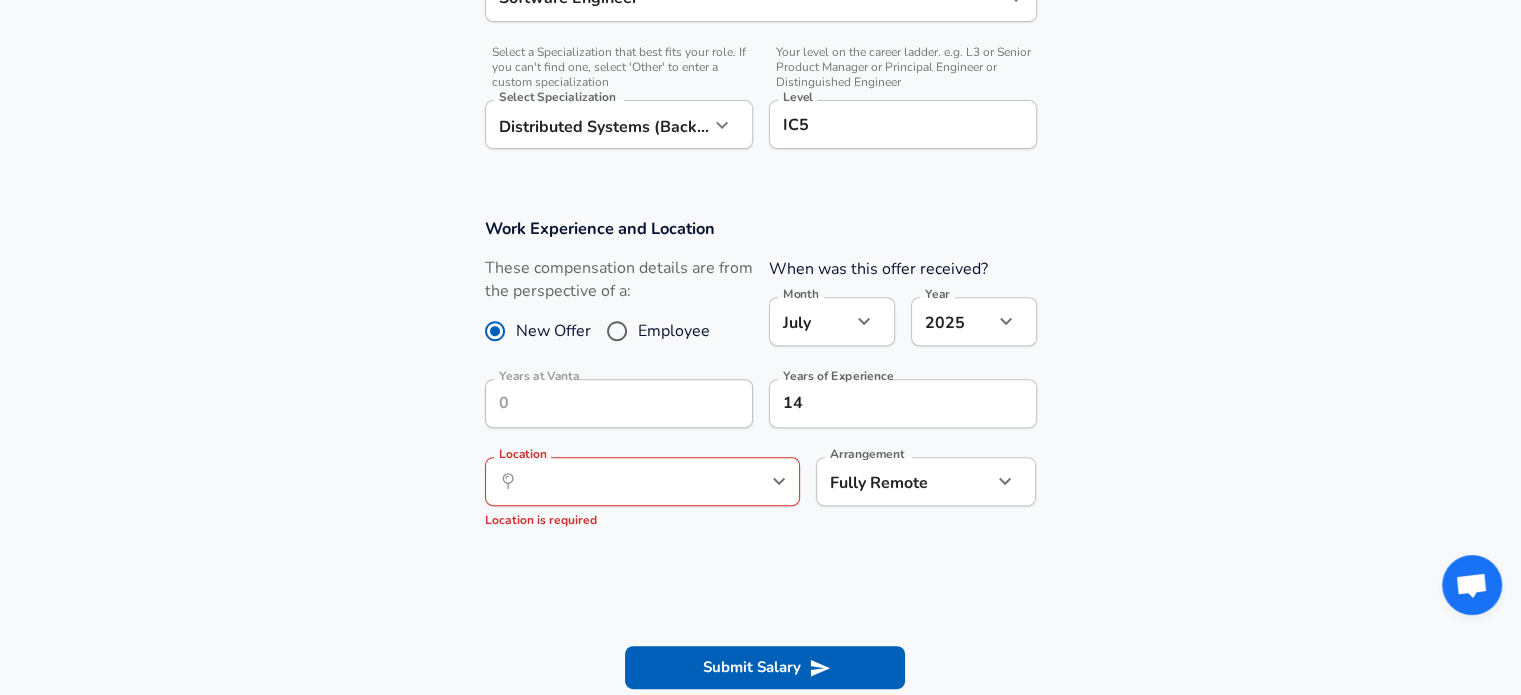 click at bounding box center [746, 481] 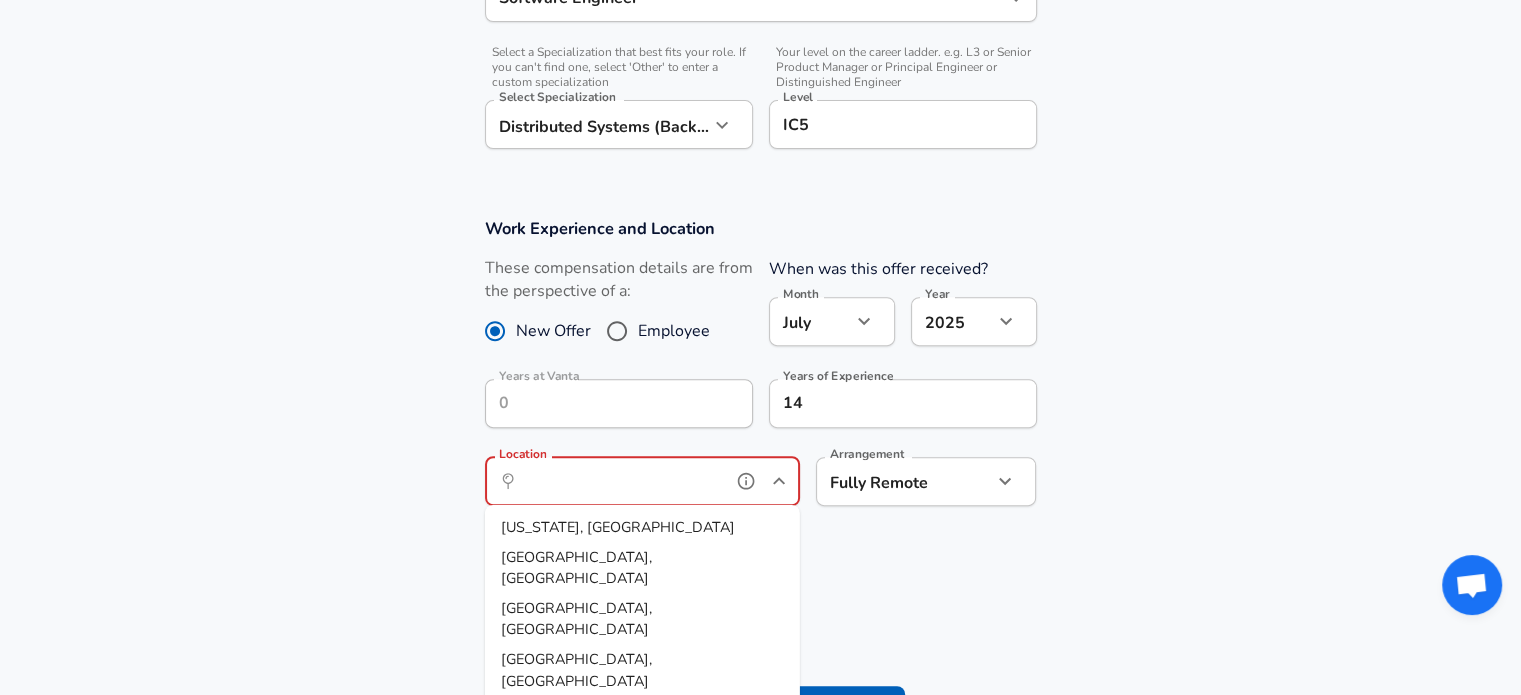 click on "Location" at bounding box center (620, 481) 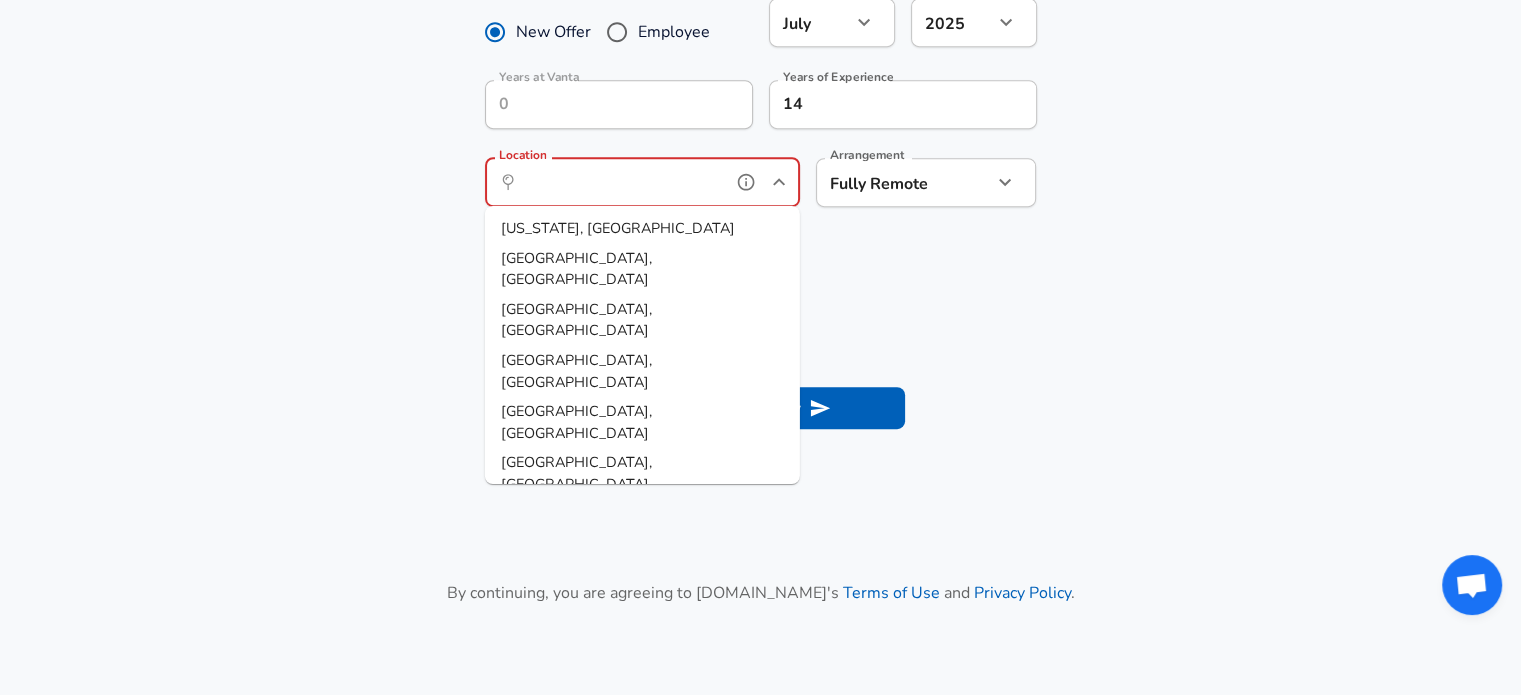 scroll, scrollTop: 960, scrollLeft: 0, axis: vertical 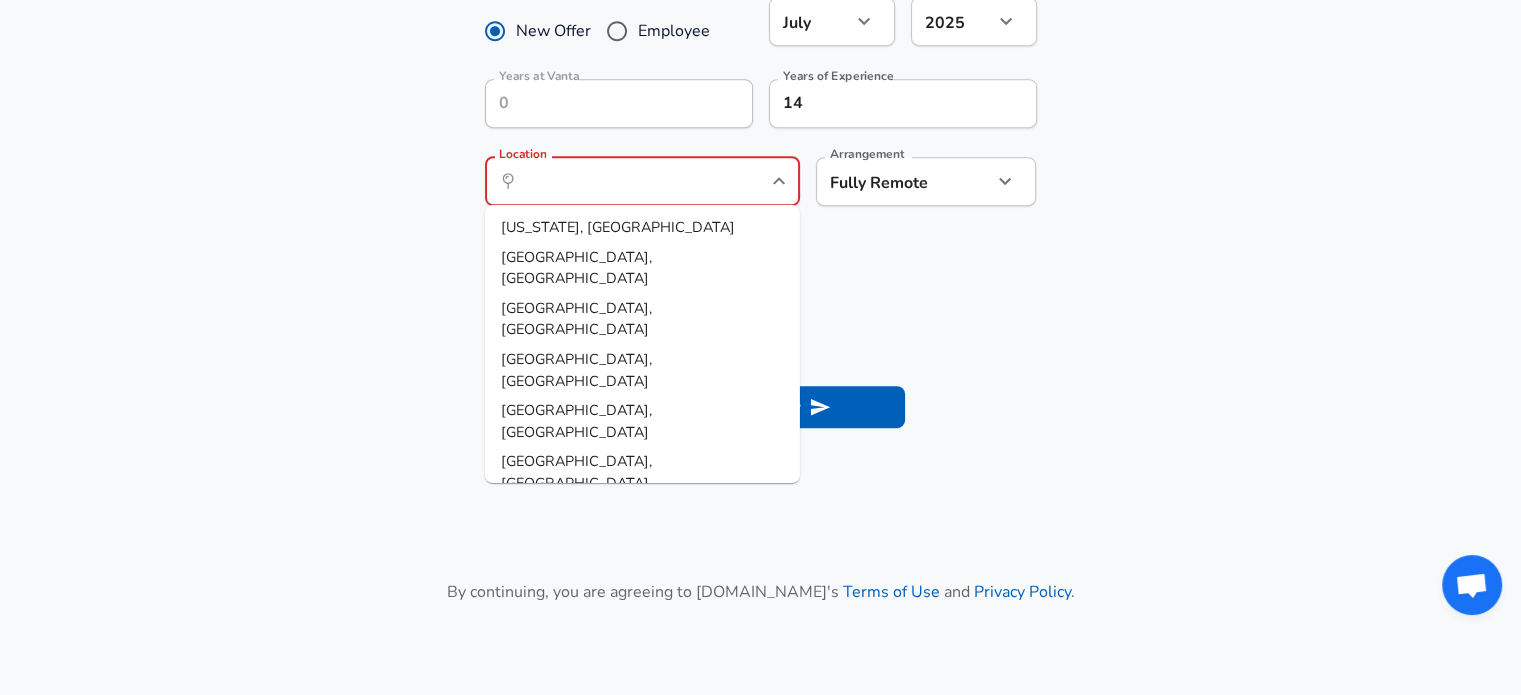 click on "Work Experience and Location These compensation details are from the perspective of a: New Offer Employee When was this offer received? Month [DATE] Month Year [DATE] 2025 Year Years at Vanta Years at Vanta Years of Experience 14 Years of Experience Location ​ Location Location is required       City, State, Country (if not [GEOGRAPHIC_DATA]). Example: [GEOGRAPHIC_DATA], EN, [GEOGRAPHIC_DATA] [US_STATE], [GEOGRAPHIC_DATA] [GEOGRAPHIC_DATA], [GEOGRAPHIC_DATA] [GEOGRAPHIC_DATA], [GEOGRAPHIC_DATA] [GEOGRAPHIC_DATA], [GEOGRAPHIC_DATA] [GEOGRAPHIC_DATA], [GEOGRAPHIC_DATA] [GEOGRAPHIC_DATA], [GEOGRAPHIC_DATA] [GEOGRAPHIC_DATA], [GEOGRAPHIC_DATA] [GEOGRAPHIC_DATA], [GEOGRAPHIC_DATA] [GEOGRAPHIC_DATA], [GEOGRAPHIC_DATA] [GEOGRAPHIC_DATA], [GEOGRAPHIC_DATA] [GEOGRAPHIC_DATA], [GEOGRAPHIC_DATA] Arrangement Fully Remote remote Arrangement" at bounding box center (760, 102) 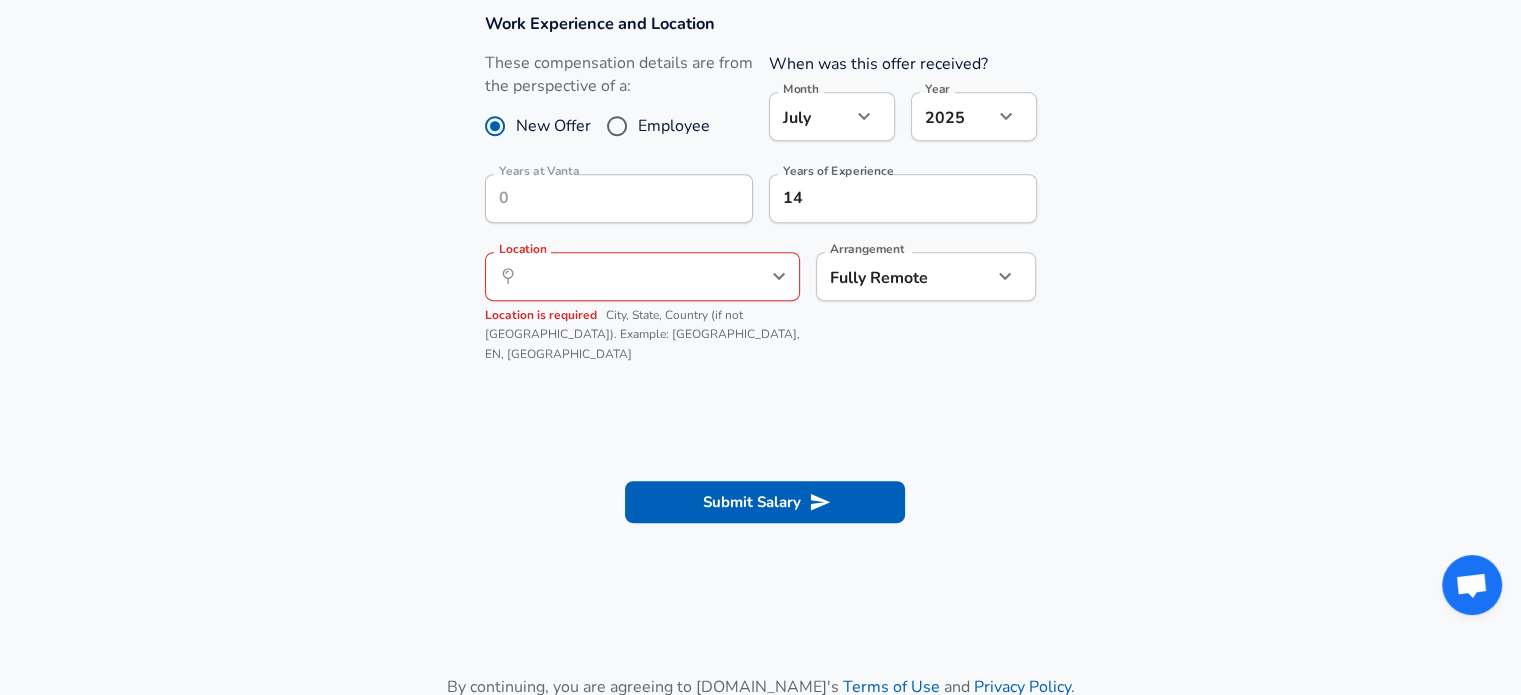scroll, scrollTop: 760, scrollLeft: 0, axis: vertical 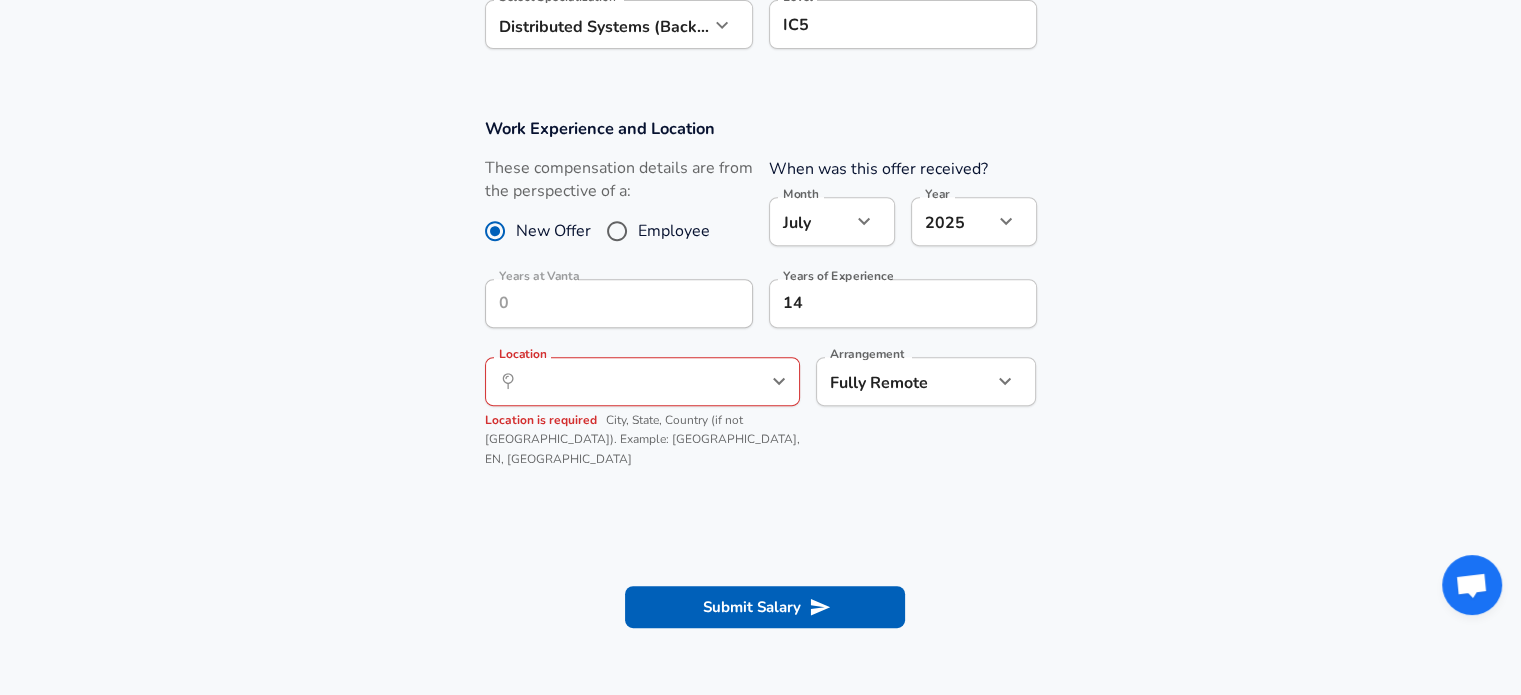 click on "Work Experience and Location These compensation details are from the perspective of a: New Offer Employee When was this offer received? Month [DATE] Month Year [DATE] 2025 Year Years at Vanta Years at Vanta Years of Experience 14 Years of Experience Location ​ Location Location is required       City, State, Country (if not [GEOGRAPHIC_DATA]). Example: [GEOGRAPHIC_DATA], EN, [GEOGRAPHIC_DATA] Arrangement Fully Remote remote Arrangement" at bounding box center [760, 302] 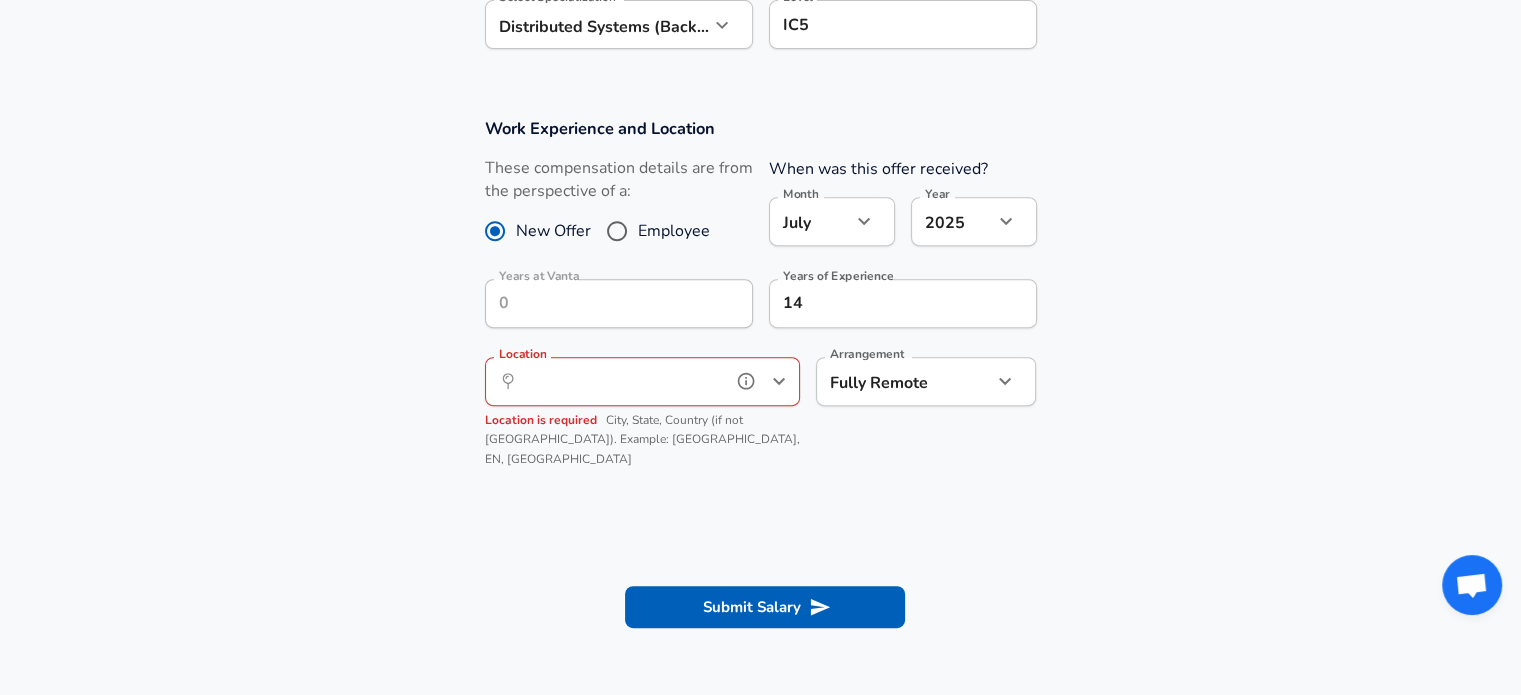 click on "Location" at bounding box center [620, 381] 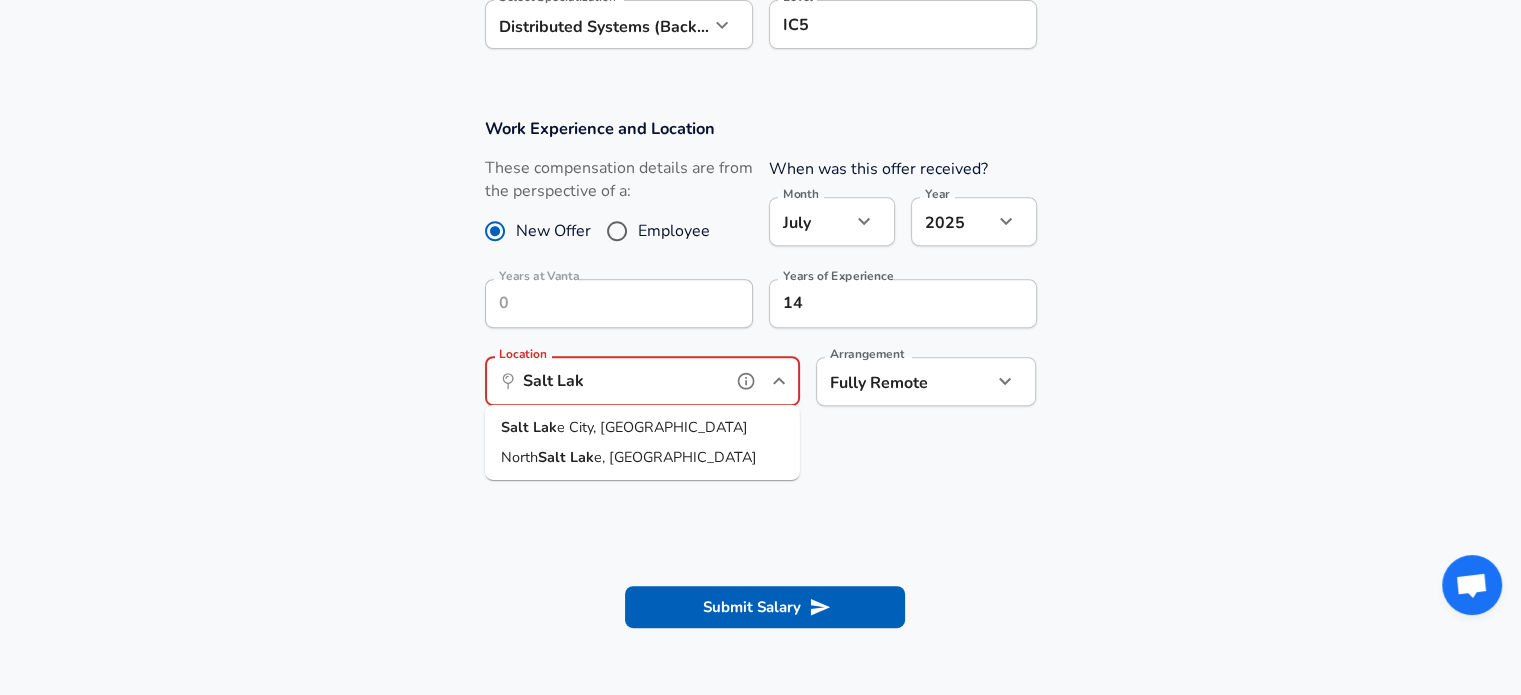 click on "Lak" at bounding box center (545, 427) 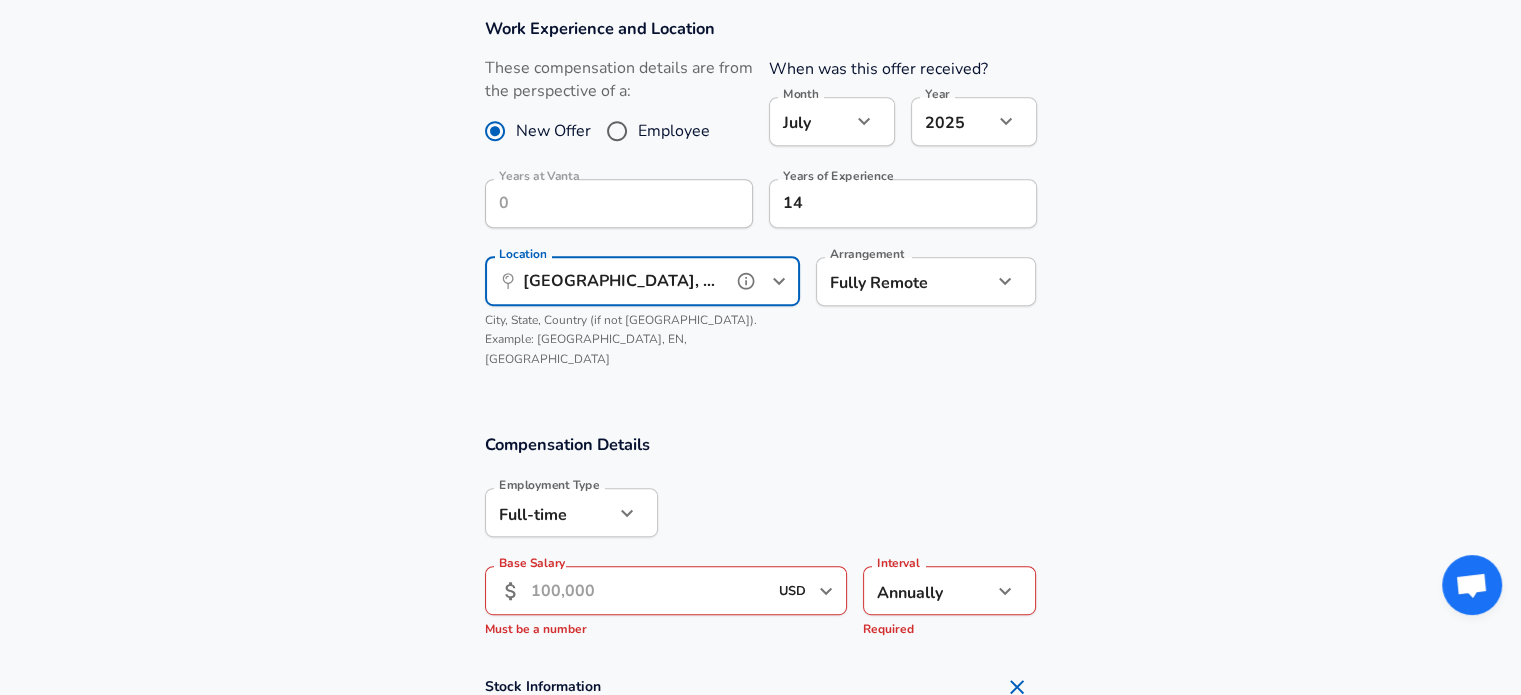 scroll, scrollTop: 1160, scrollLeft: 0, axis: vertical 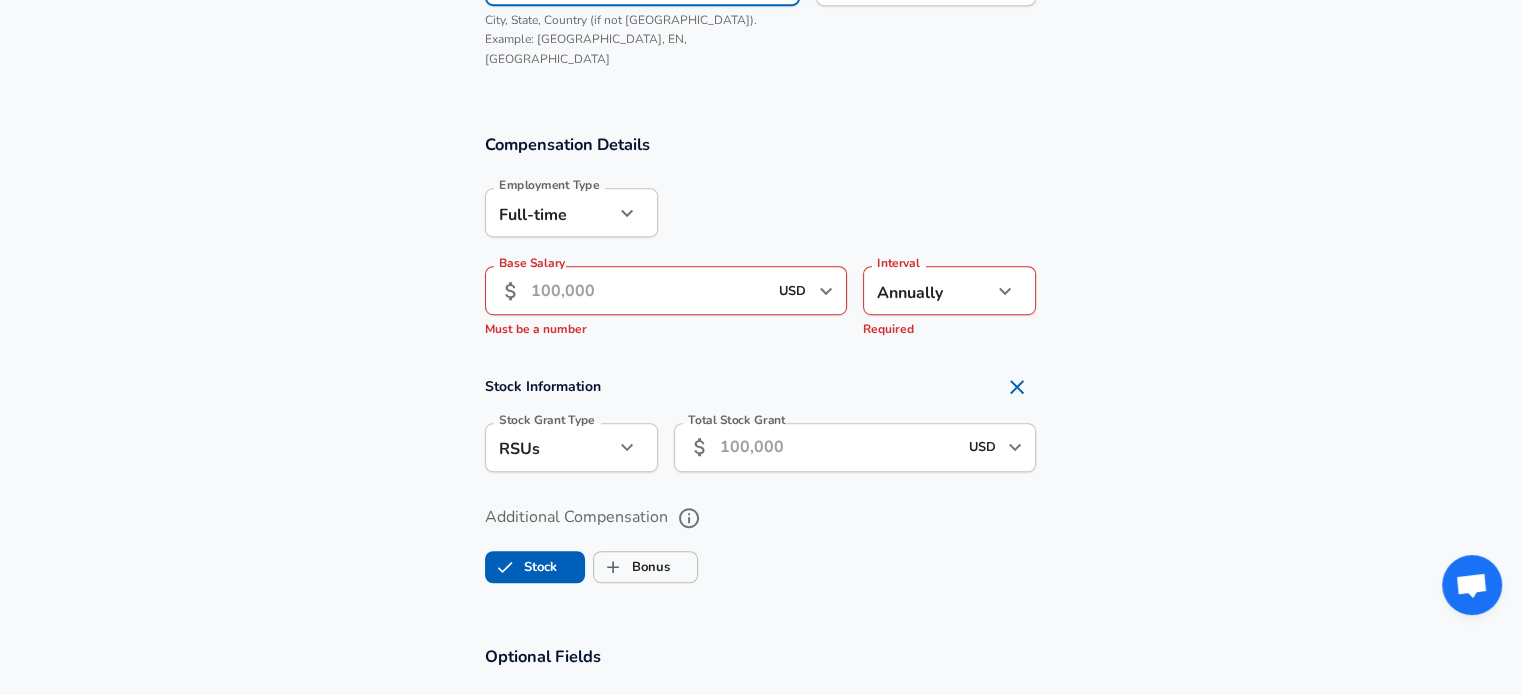 type on "[GEOGRAPHIC_DATA], [GEOGRAPHIC_DATA]" 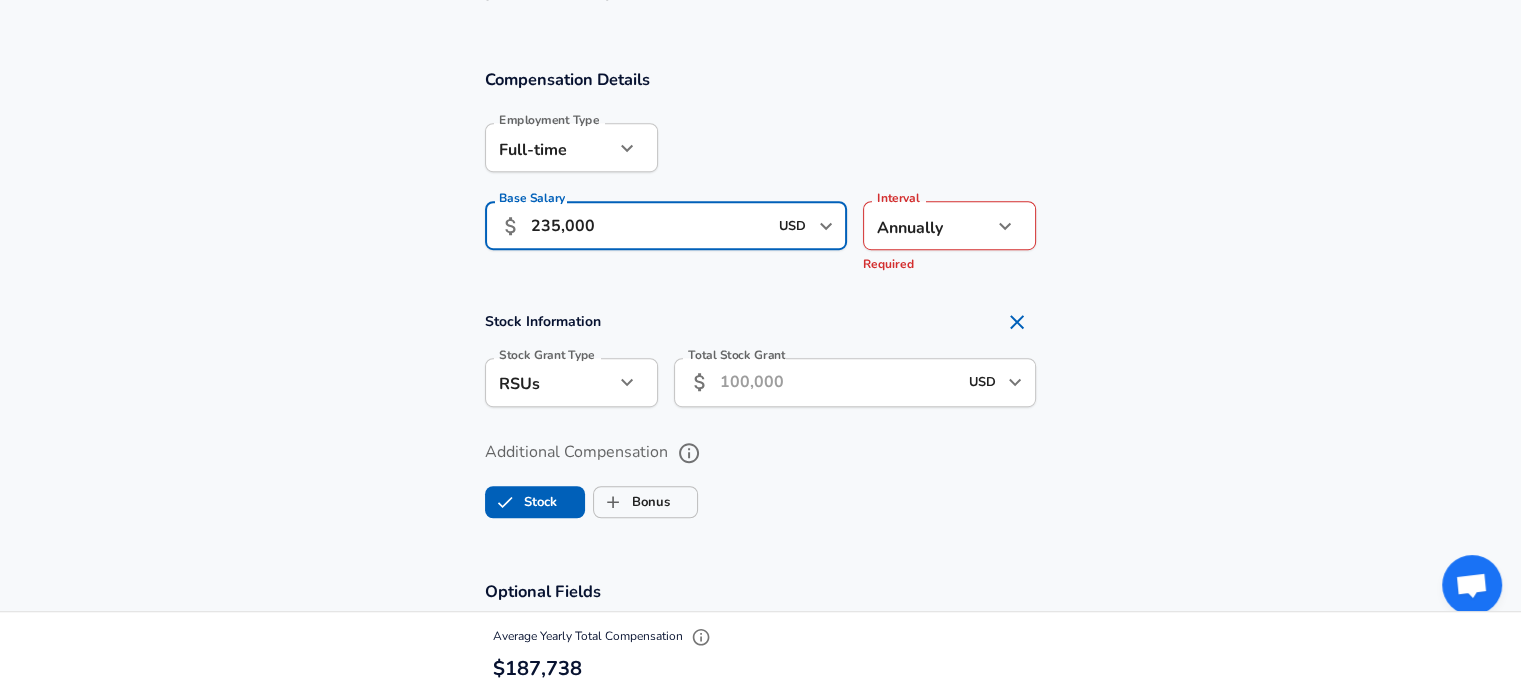 scroll, scrollTop: 1260, scrollLeft: 0, axis: vertical 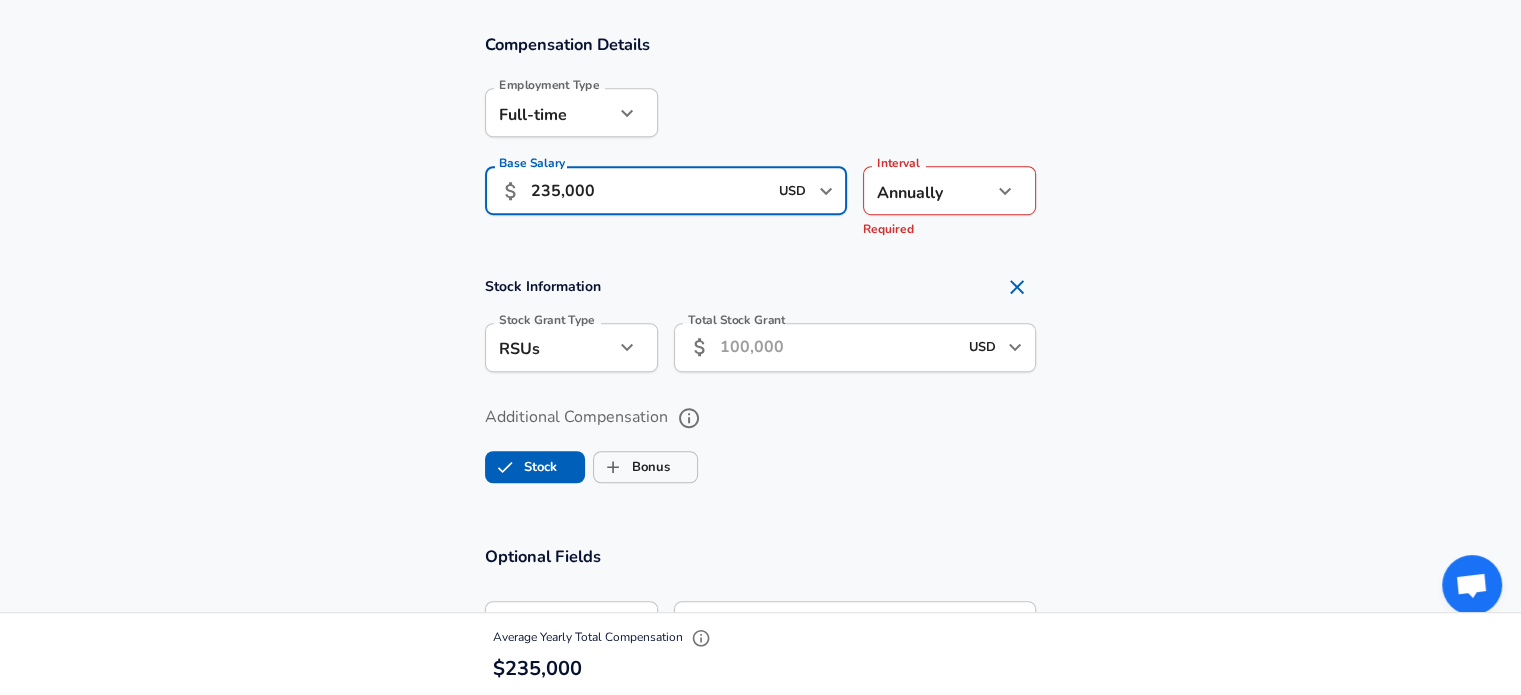 type on "235,000" 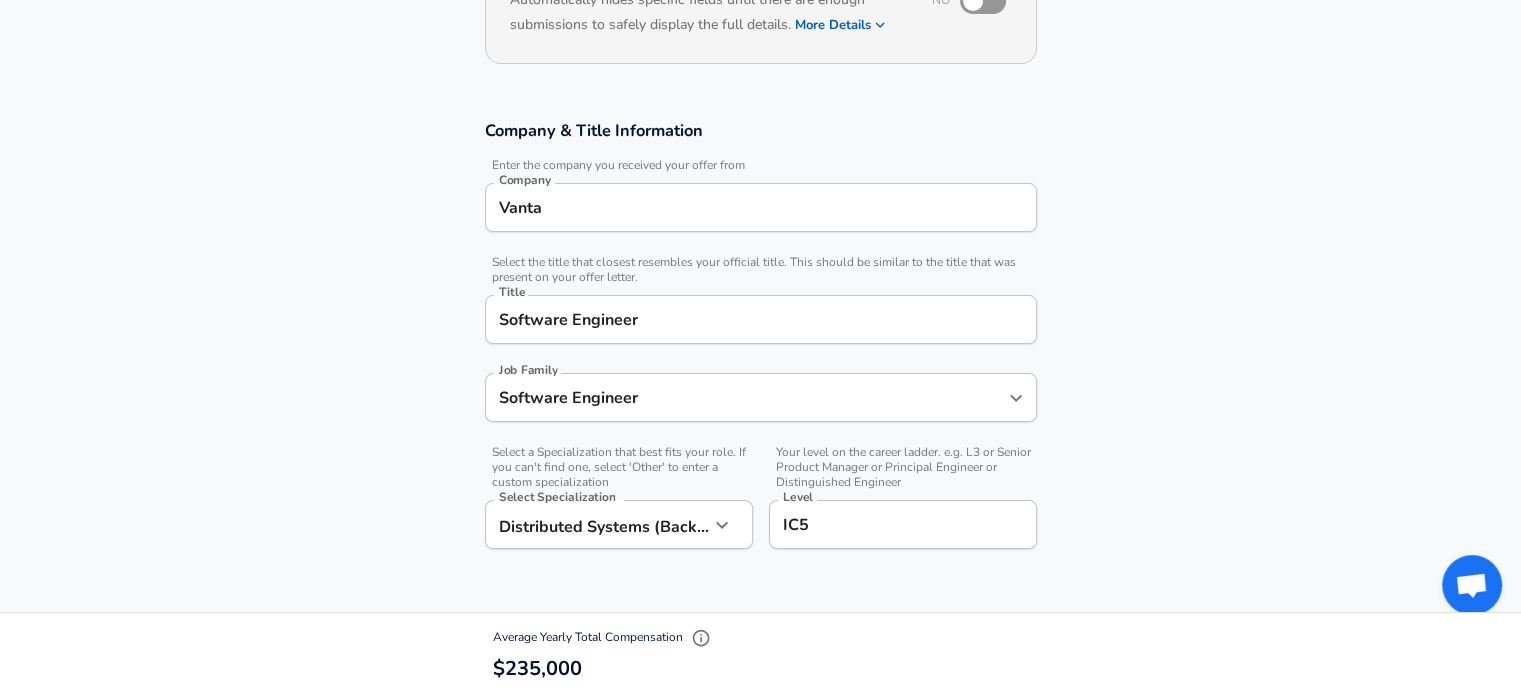 scroll, scrollTop: 0, scrollLeft: 0, axis: both 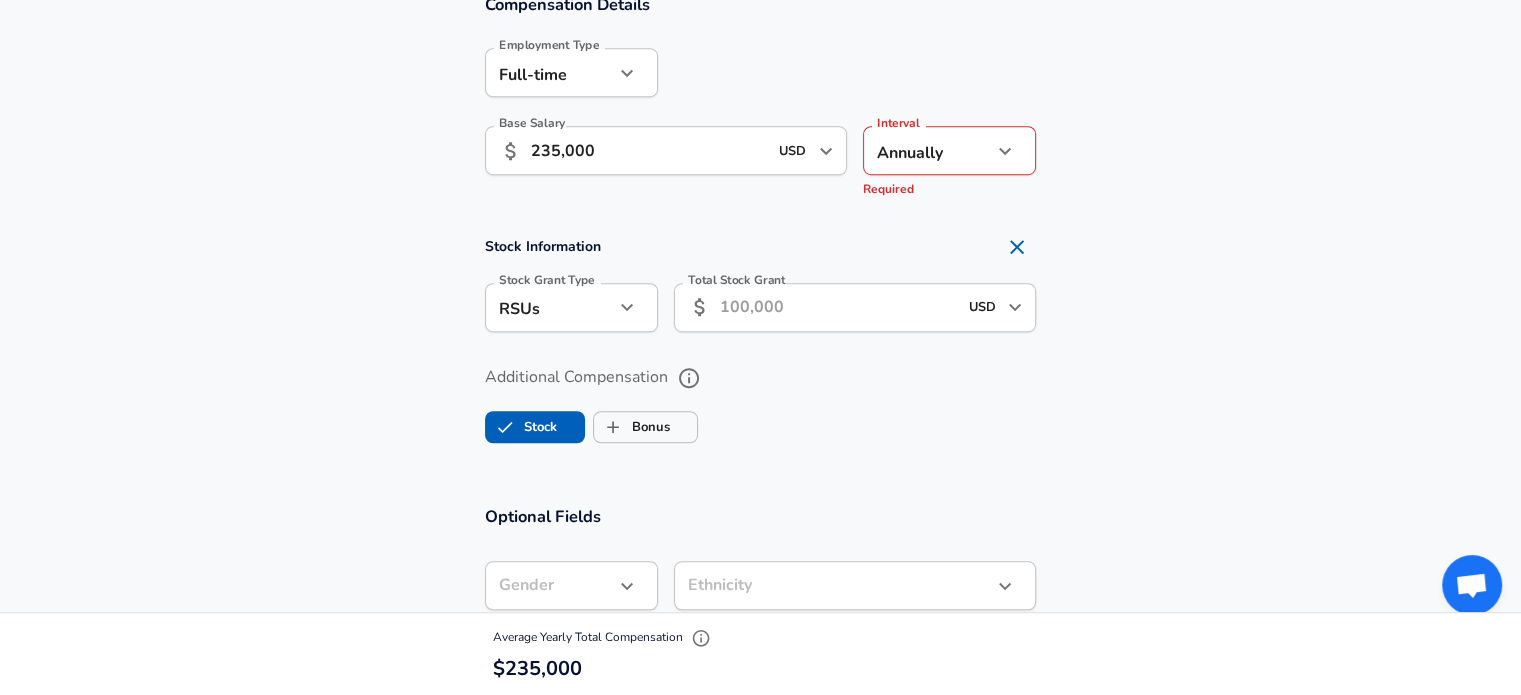click on "Total Stock Grant" at bounding box center [838, 307] 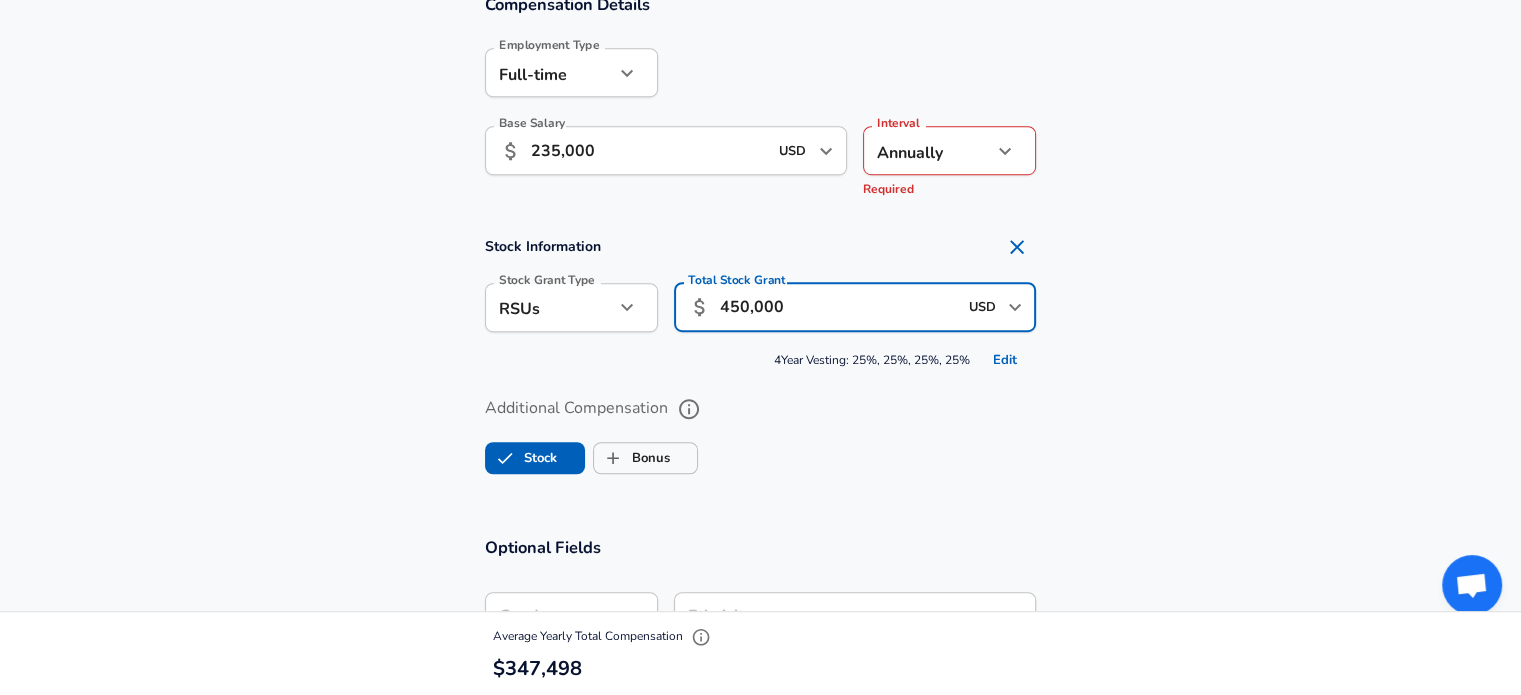 type on "450,000" 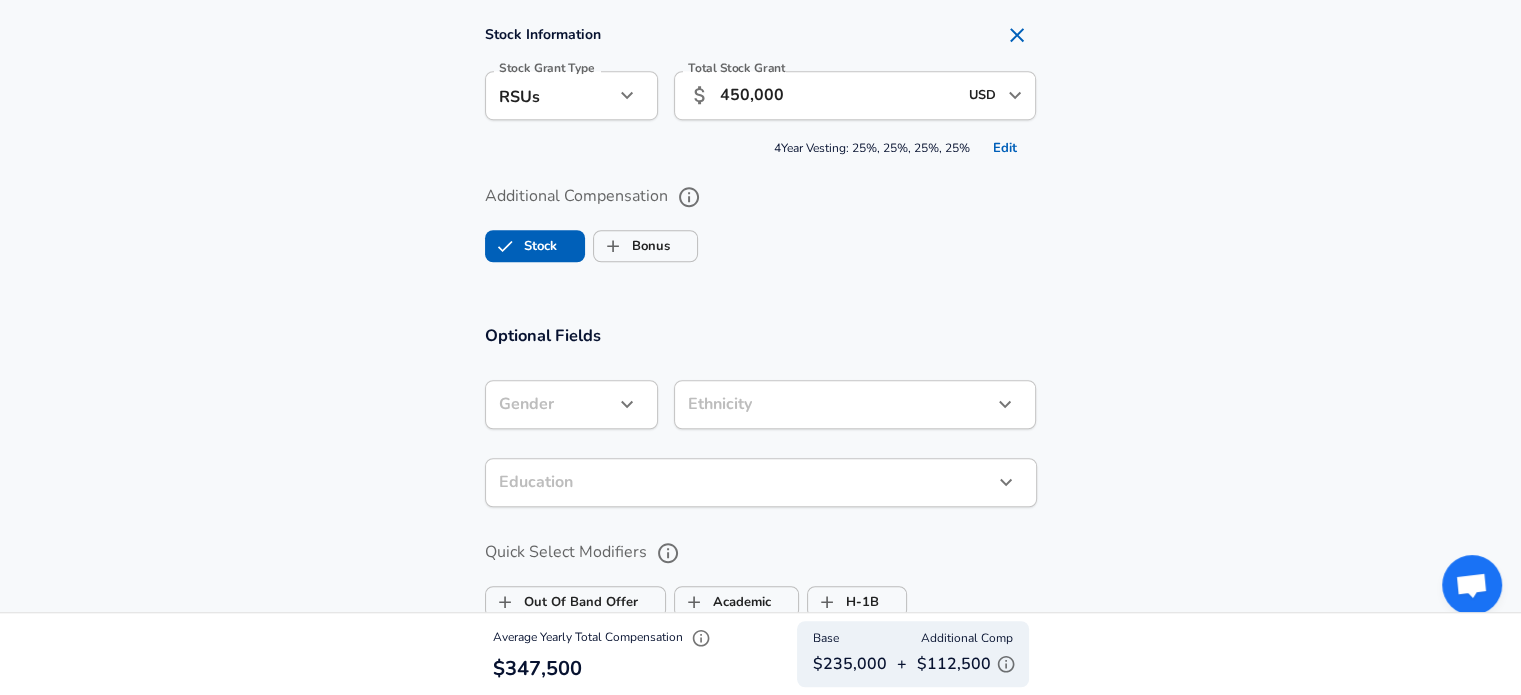 scroll, scrollTop: 1600, scrollLeft: 0, axis: vertical 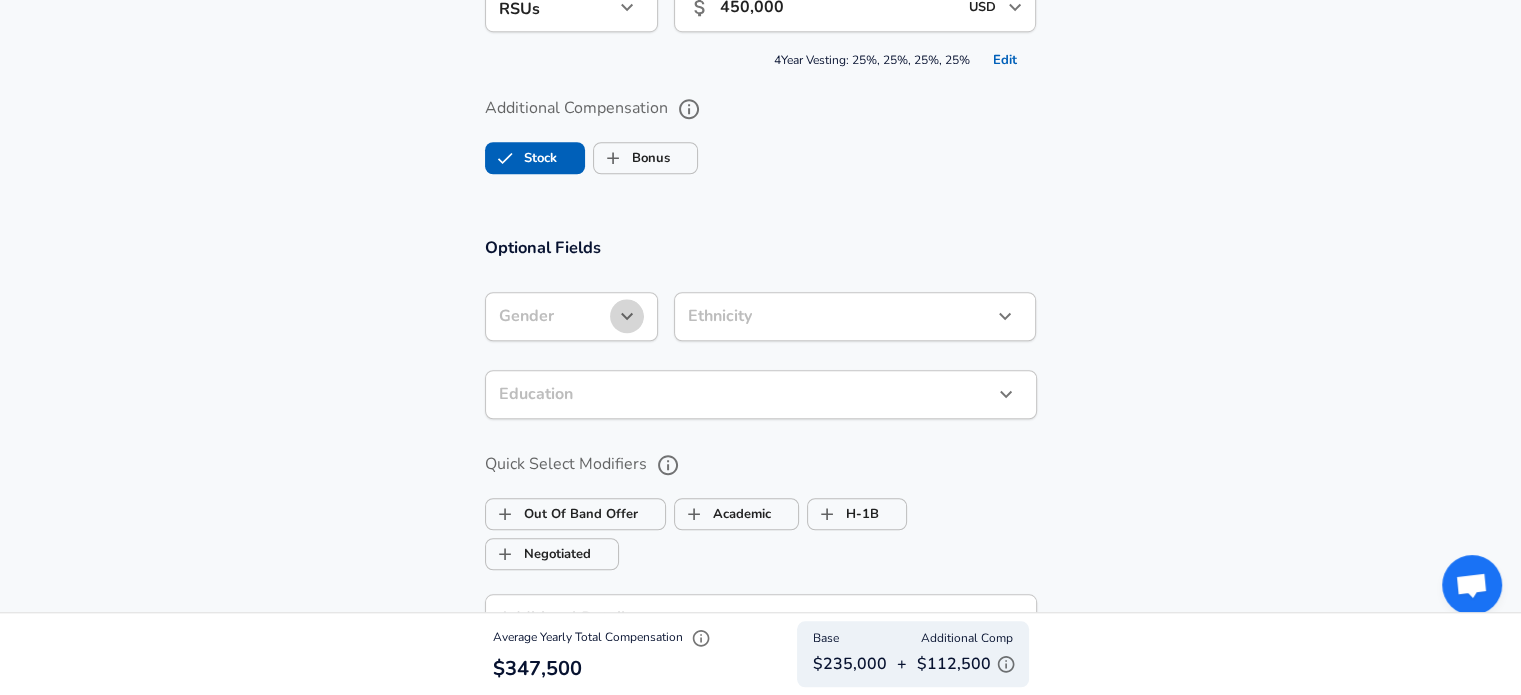 click 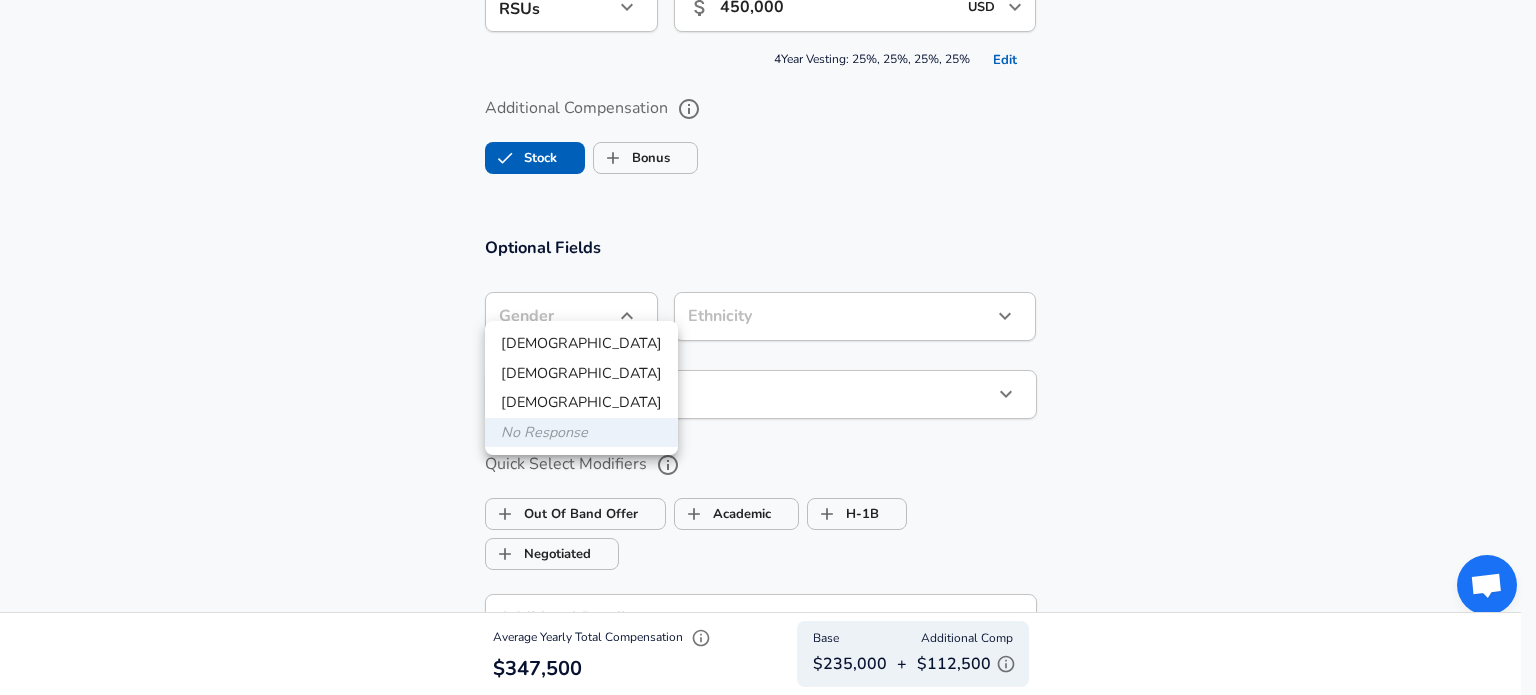 click on "[DEMOGRAPHIC_DATA]" at bounding box center (581, 344) 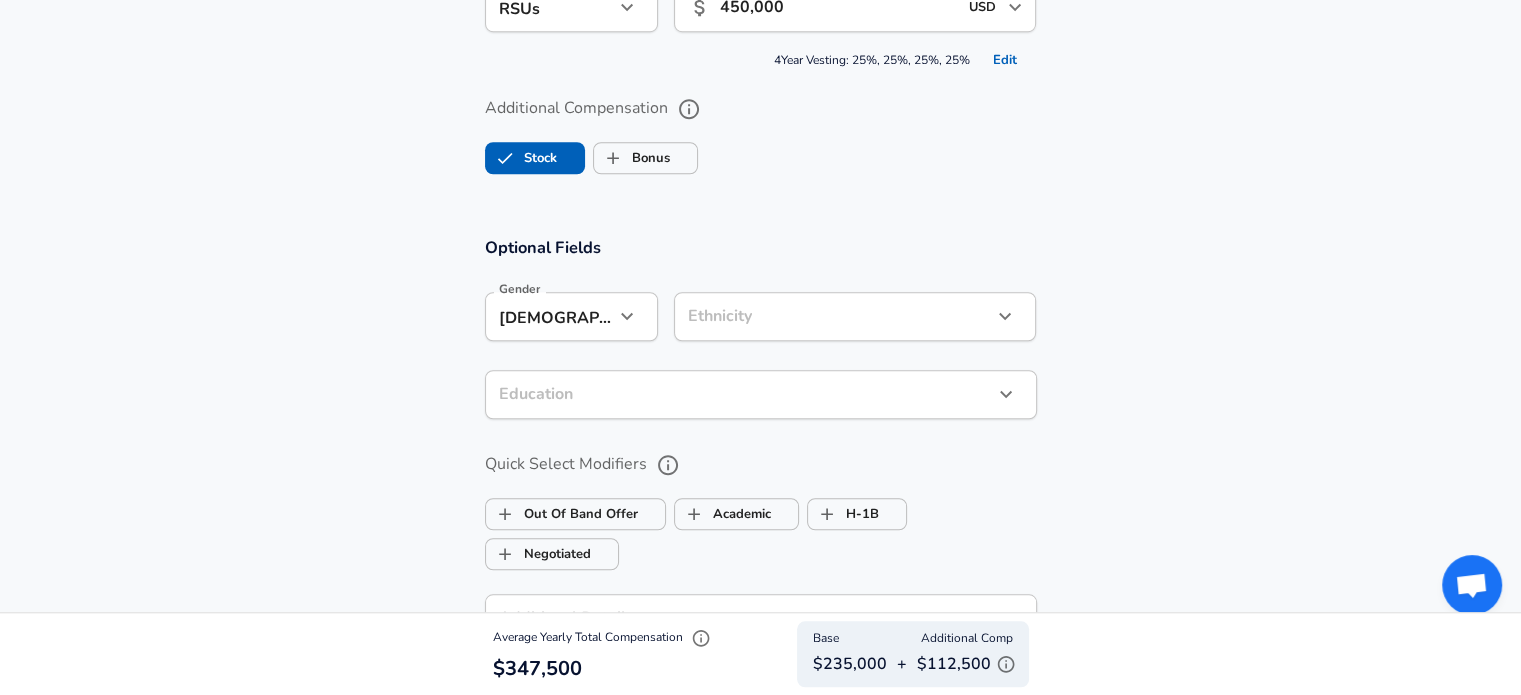 click on "Restart Add Your Salary Upload your offer letter   to verify your submission Enhance Privacy and Anonymity No Automatically hides specific fields until there are enough submissions to safely display the full details.   More Details Based on your submission and the data points that we have already collected, we will automatically hide and anonymize specific fields if there aren't enough data points to remain sufficiently anonymous. Company & Title Information   Enter the company you received your offer from Company Vanta Company   Select the title that closest resembles your official title. This should be similar to the title that was present on your offer letter. Title Software Engineer Title Job Family Software Engineer Job Family   Select a Specialization that best fits your role. If you can't find one, select 'Other' to enter a custom specialization Select Specialization Distributed Systems (Back-End) Distributed Systems (Back-End) Select Specialization   Level IC5 Level Work Experience and Location Month" at bounding box center [760, -1253] 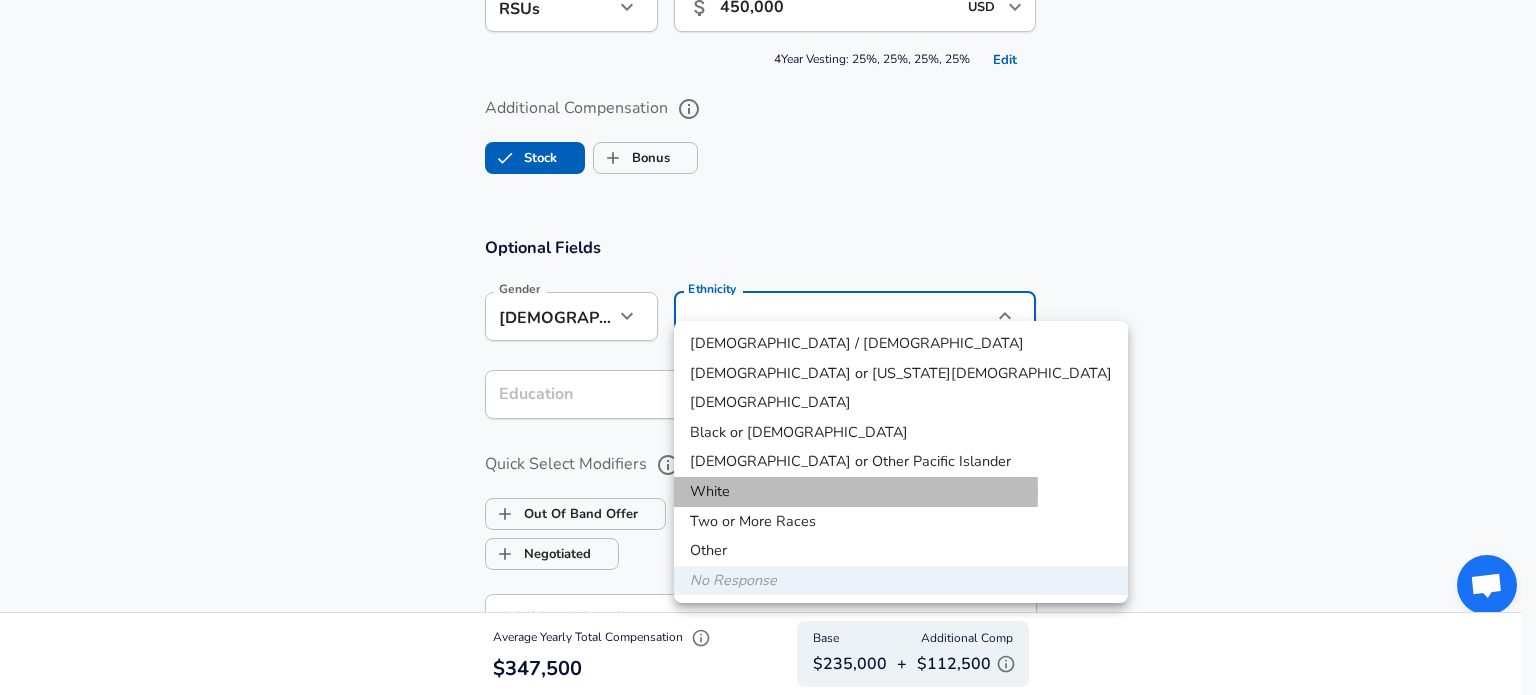 click on "White" at bounding box center [901, 492] 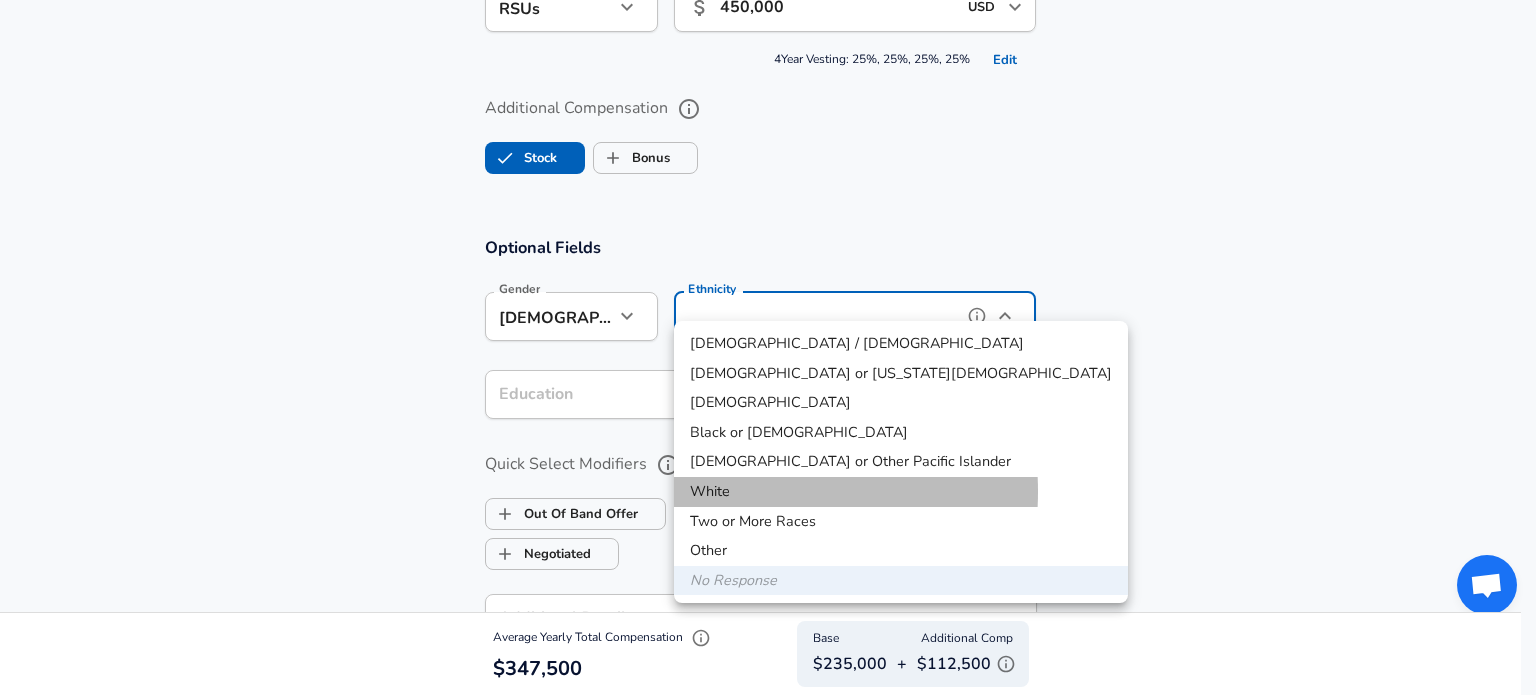 type on "White" 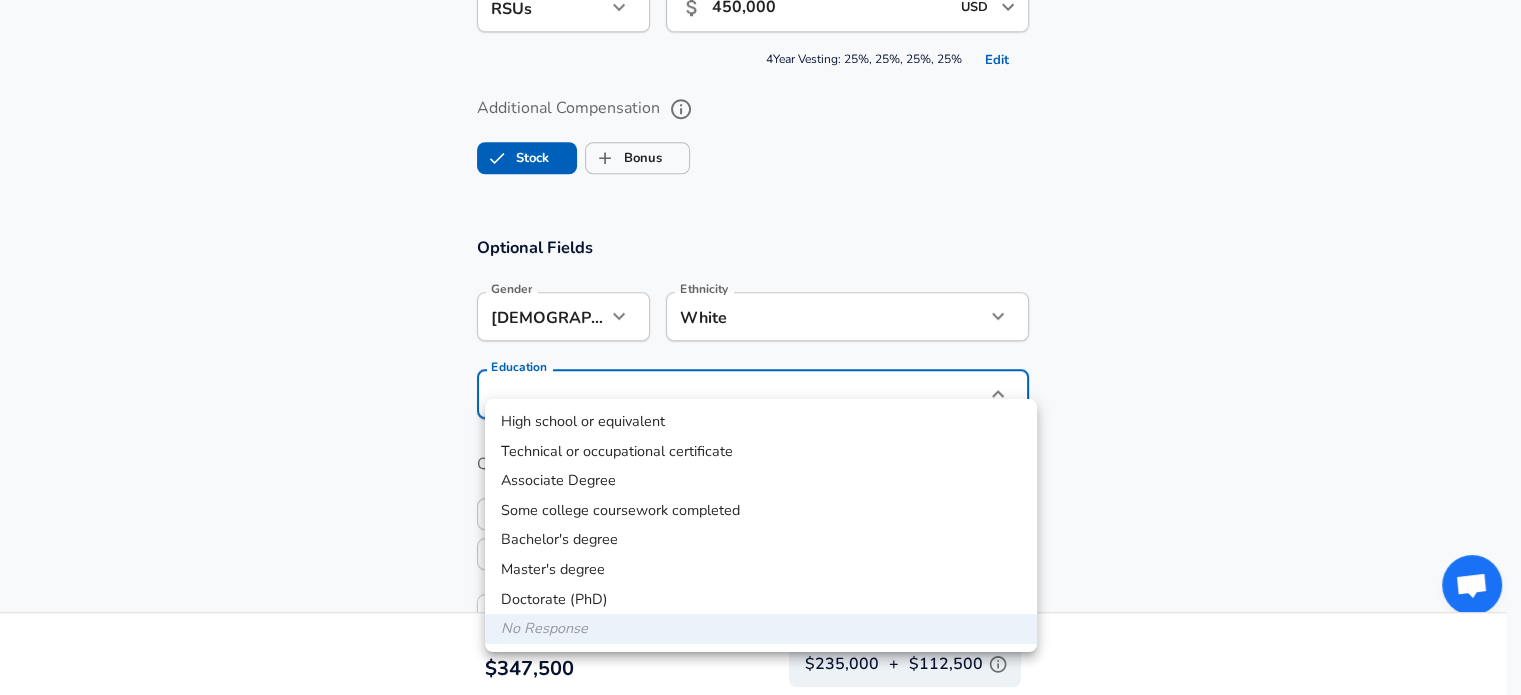 click on "Restart Add Your Salary Upload your offer letter   to verify your submission Enhance Privacy and Anonymity No Automatically hides specific fields until there are enough submissions to safely display the full details.   More Details Based on your submission and the data points that we have already collected, we will automatically hide and anonymize specific fields if there aren't enough data points to remain sufficiently anonymous. Company & Title Information   Enter the company you received your offer from Company Vanta Company   Select the title that closest resembles your official title. This should be similar to the title that was present on your offer letter. Title Software Engineer Title Job Family Software Engineer Job Family   Select a Specialization that best fits your role. If you can't find one, select 'Other' to enter a custom specialization Select Specialization Distributed Systems (Back-End) Distributed Systems (Back-End) Select Specialization   Level IC5 Level Work Experience and Location Month" at bounding box center [760, -1253] 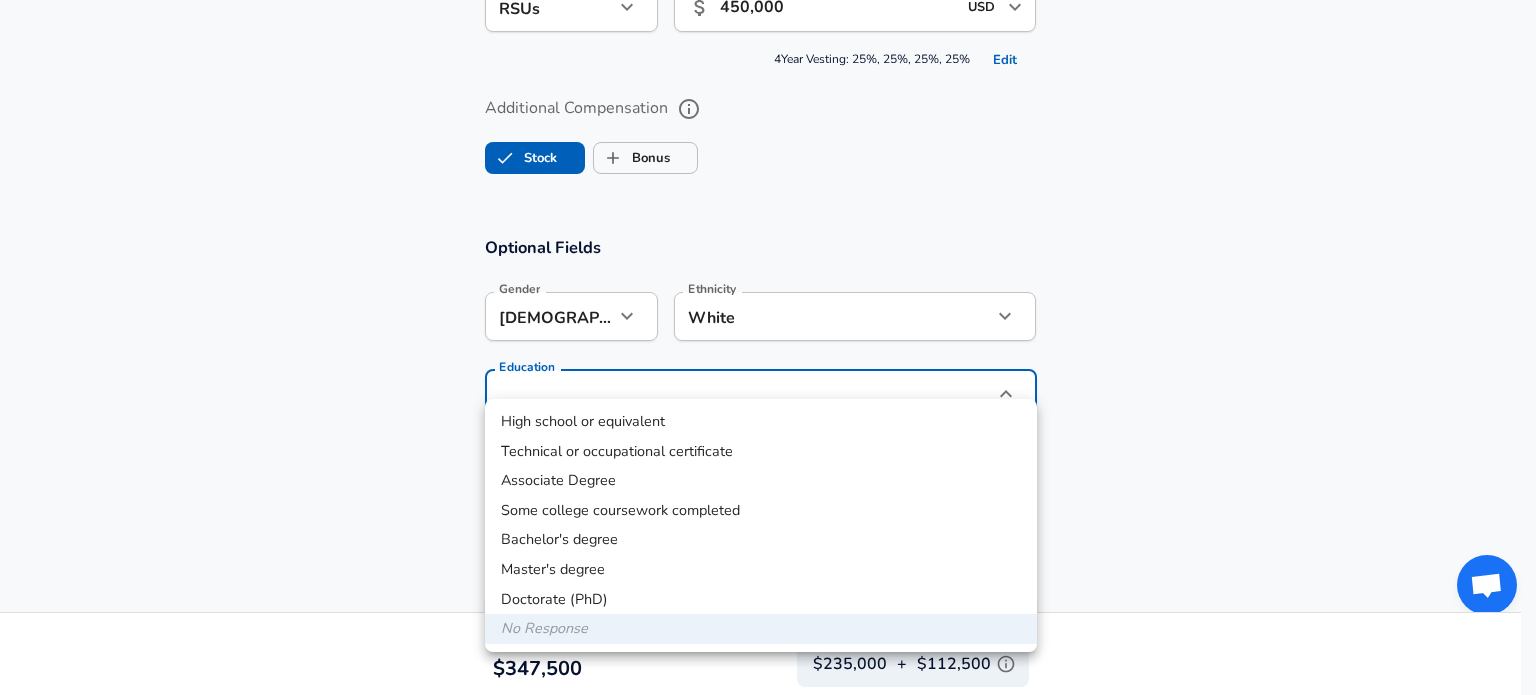 click on "Bachelor's degree" at bounding box center (761, 540) 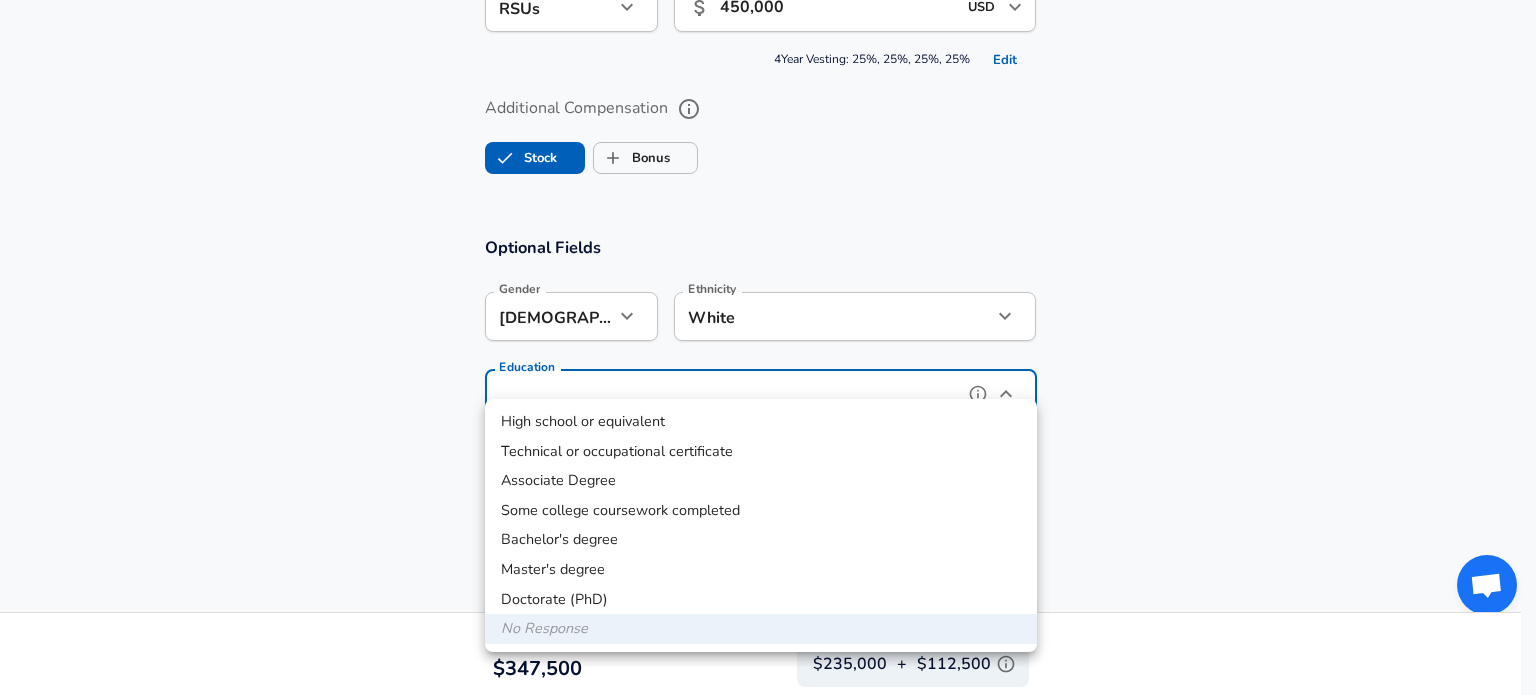 type on "Bachelors degree" 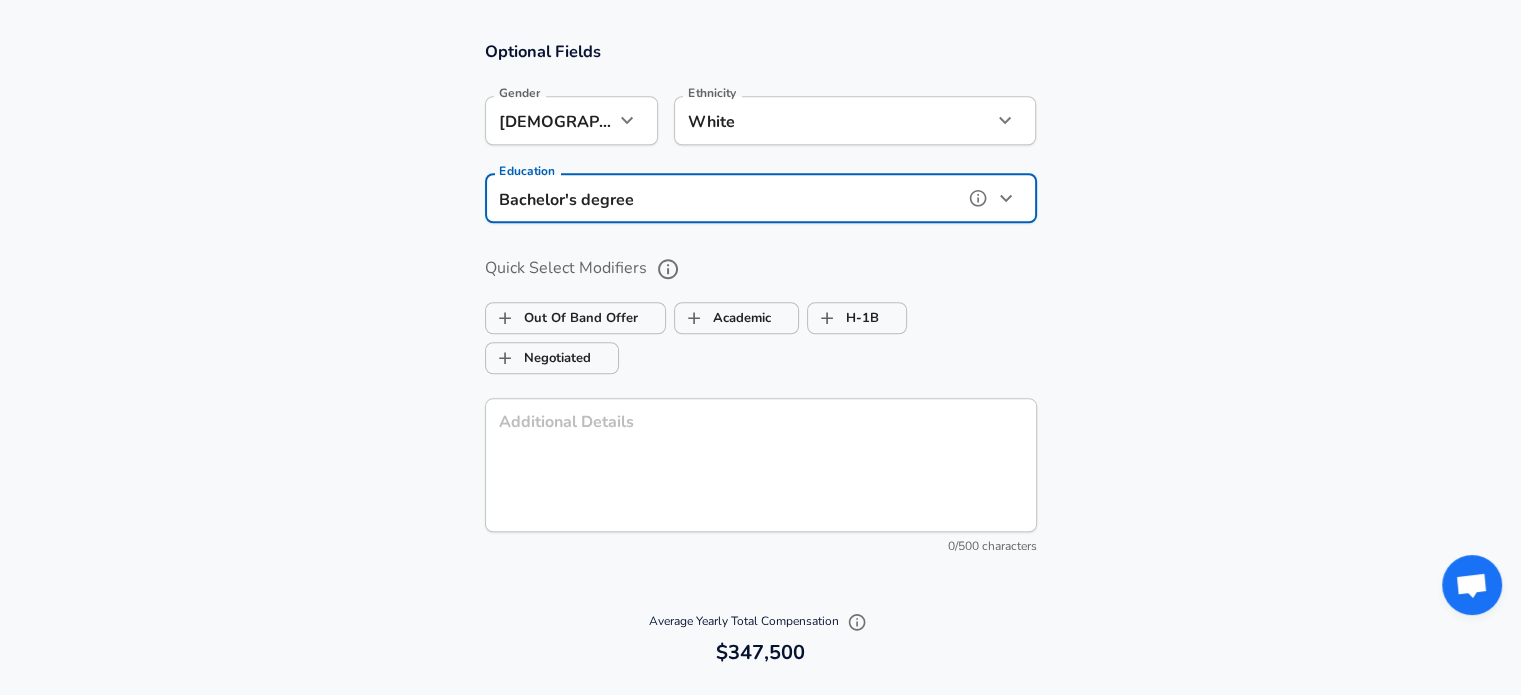 scroll, scrollTop: 1800, scrollLeft: 0, axis: vertical 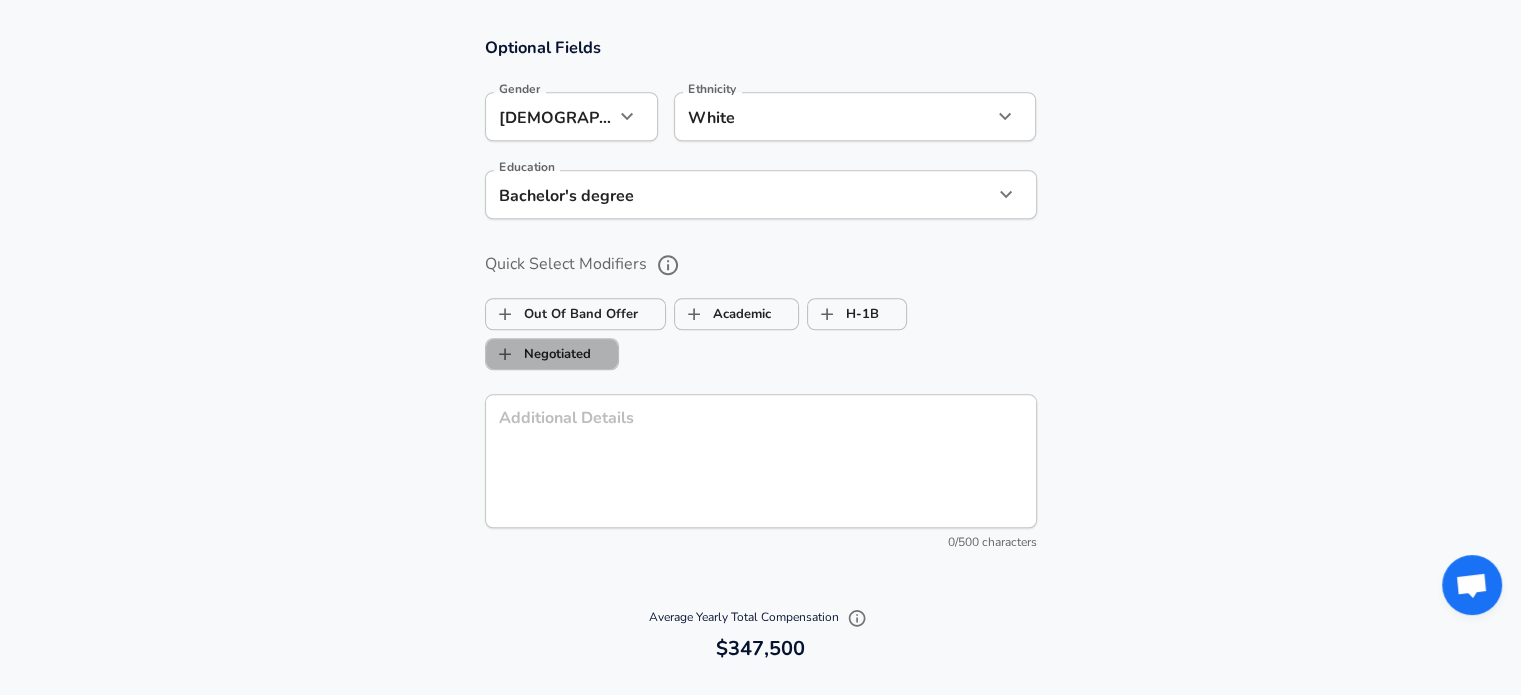 click on "Negotiated" at bounding box center (538, 354) 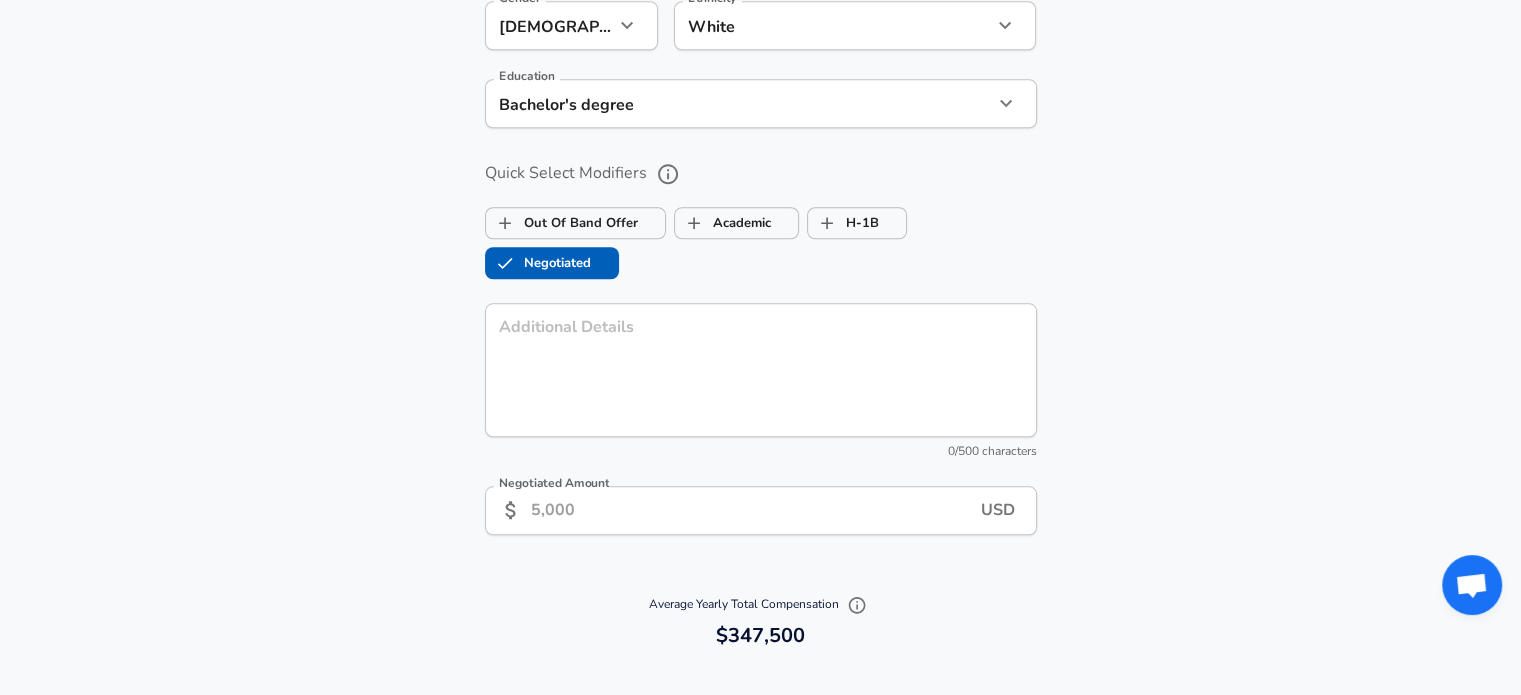 scroll, scrollTop: 2000, scrollLeft: 0, axis: vertical 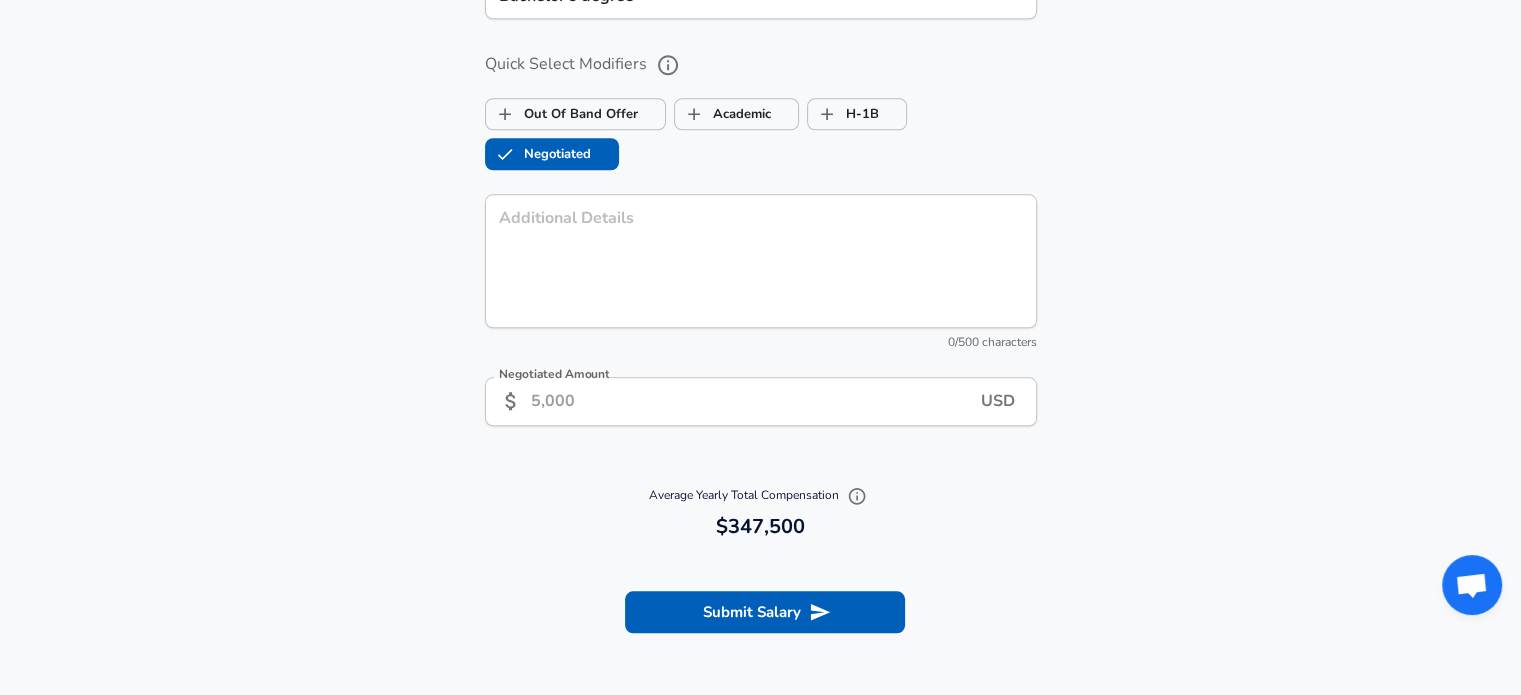click on "Negotiated Amount" at bounding box center [756, 401] 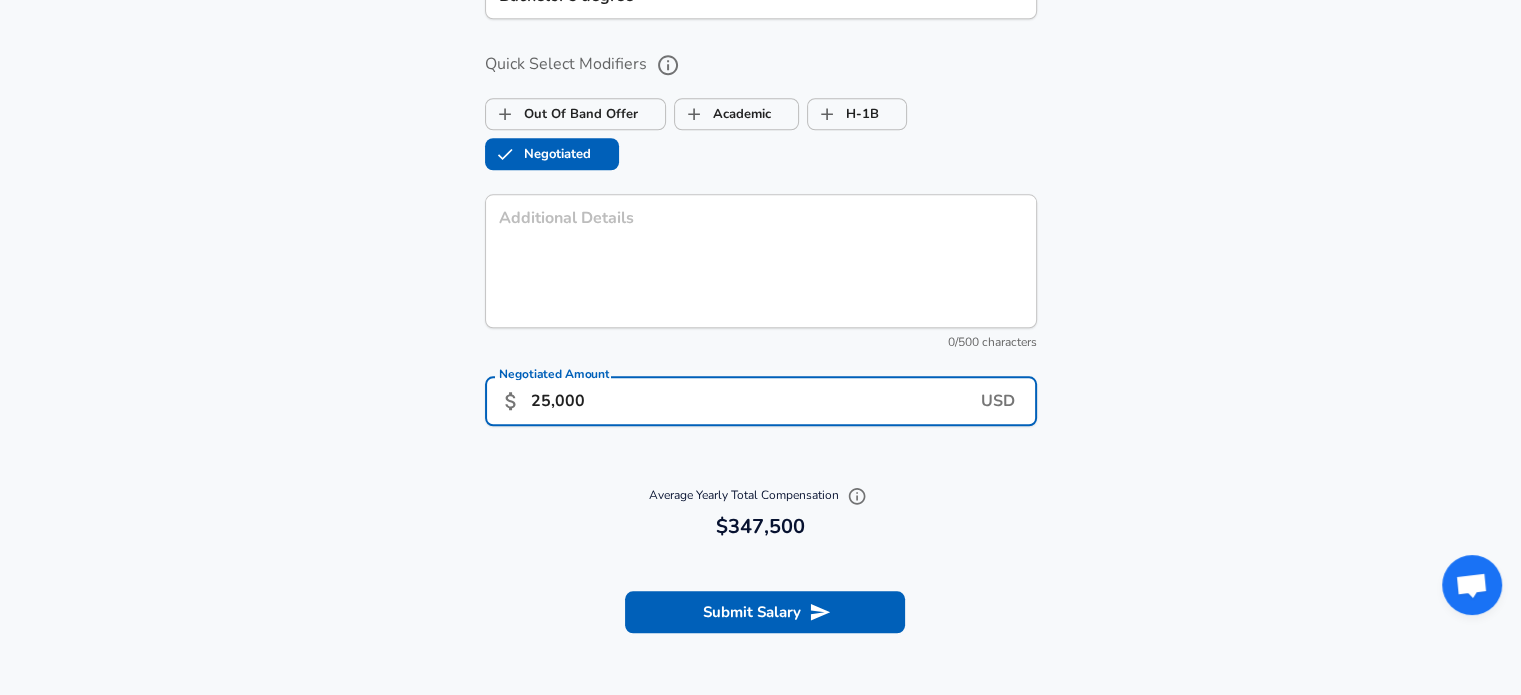 type on "25,000" 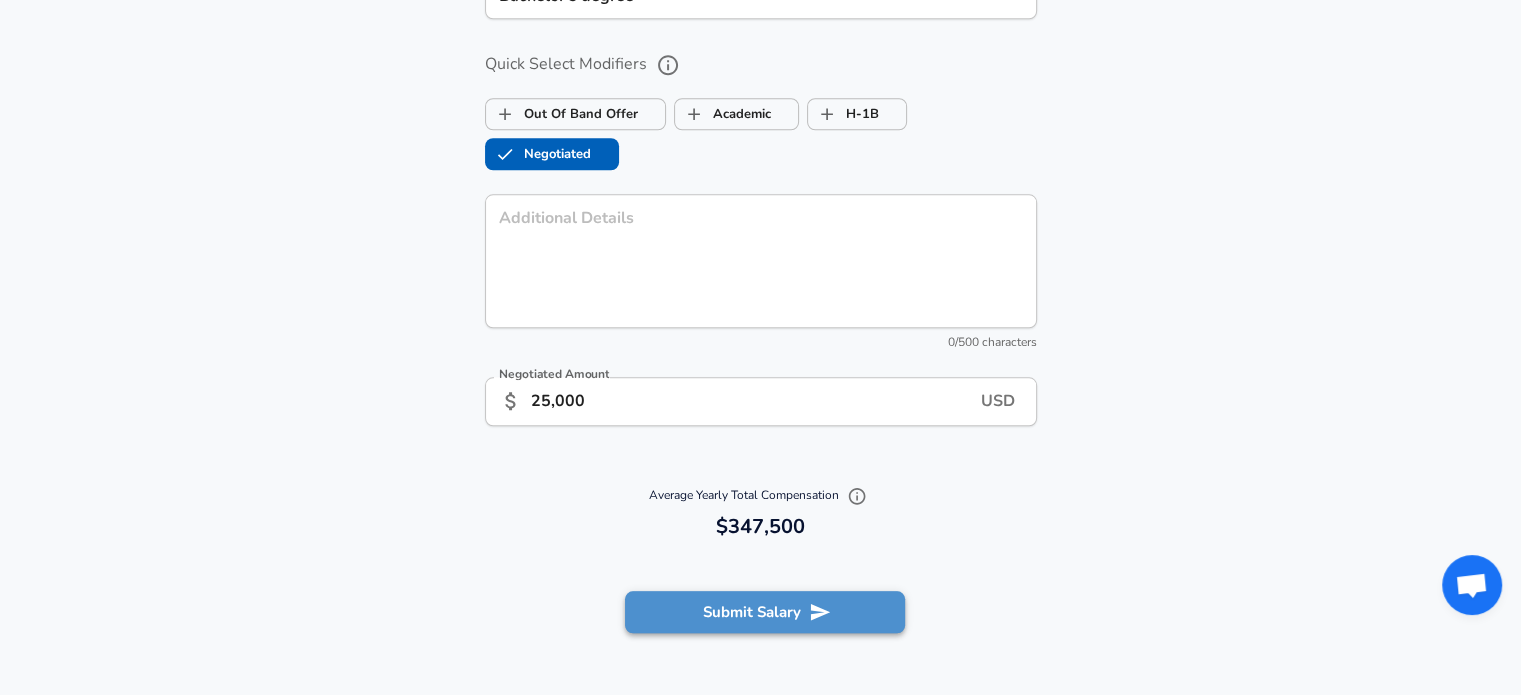 click 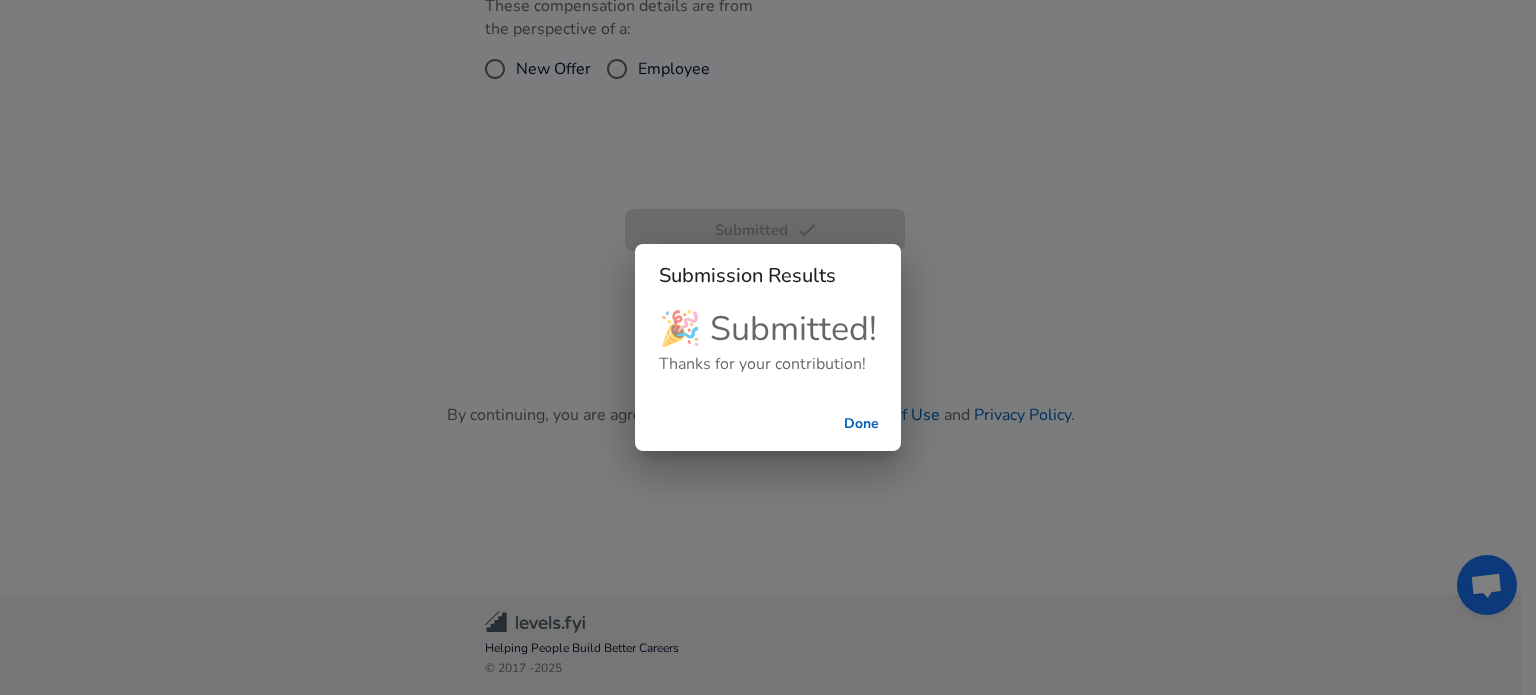 scroll, scrollTop: 467, scrollLeft: 0, axis: vertical 